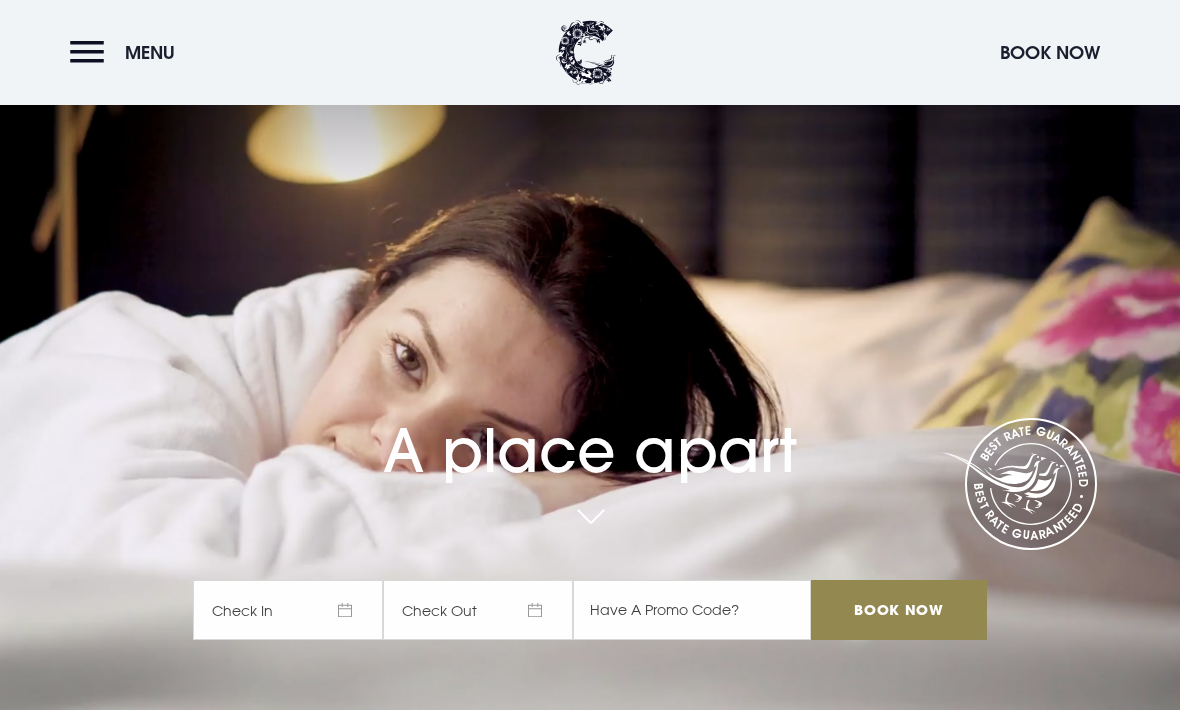scroll, scrollTop: 0, scrollLeft: 0, axis: both 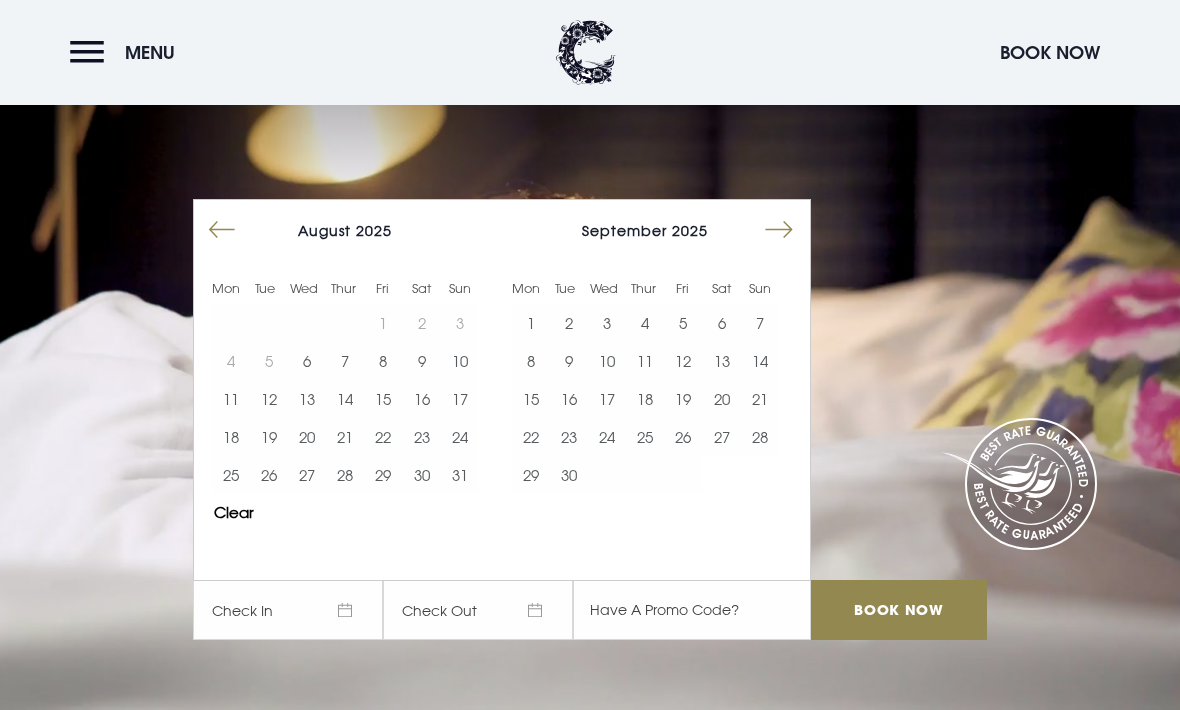 click on "6" at bounding box center (307, 361) 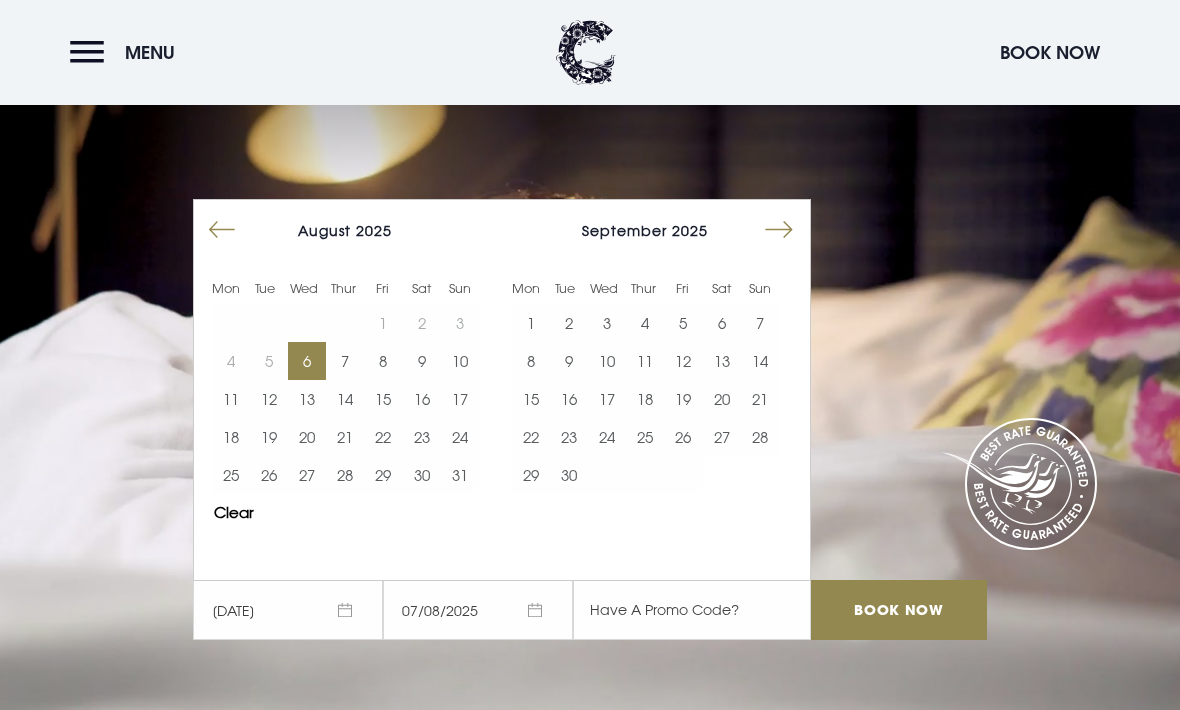 click on "8" at bounding box center [383, 361] 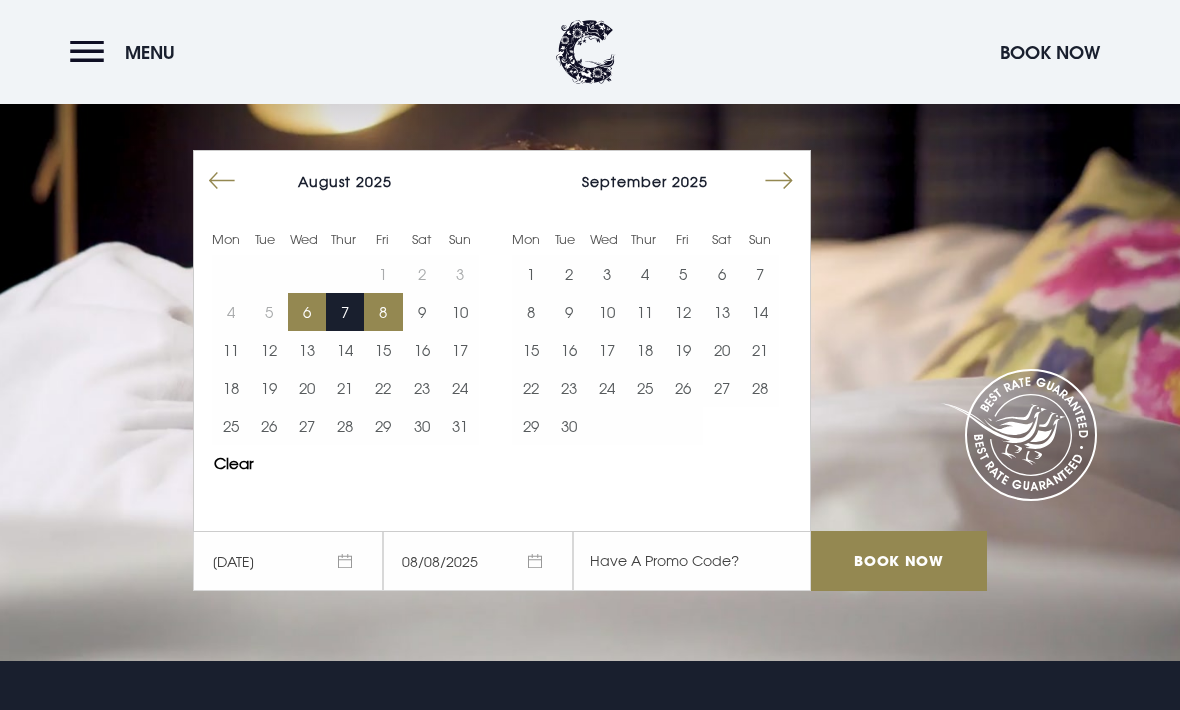 scroll, scrollTop: 49, scrollLeft: 0, axis: vertical 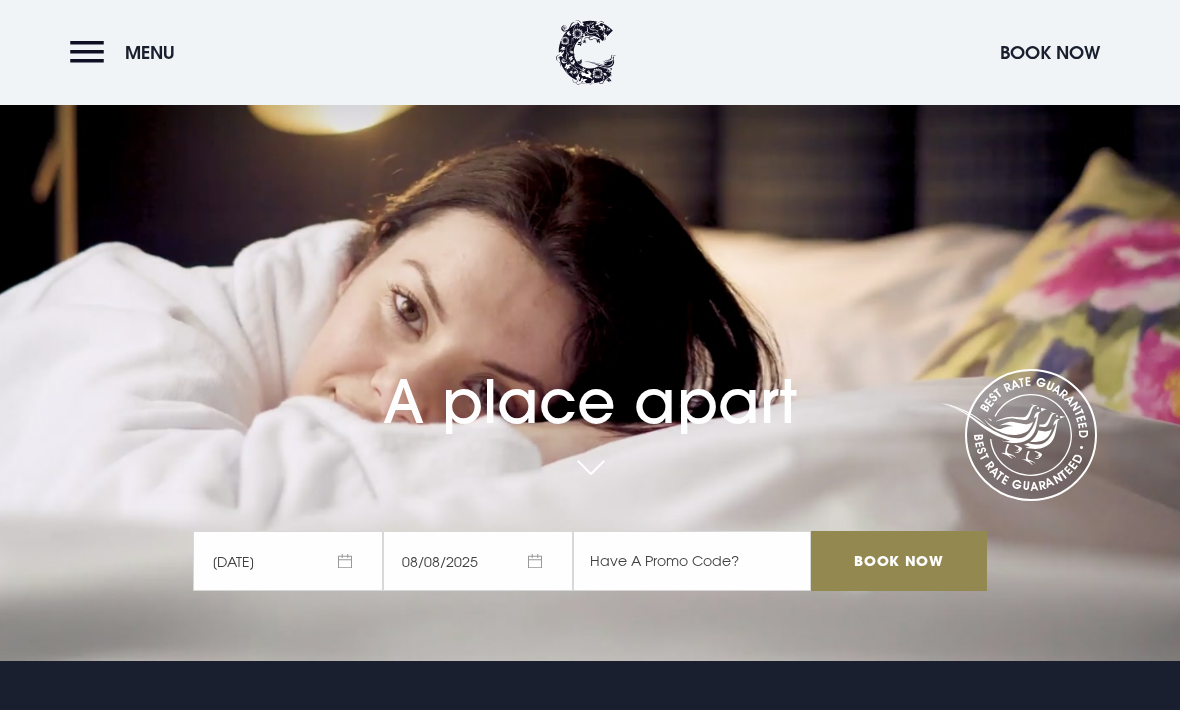 click on "Book Now" at bounding box center (899, 561) 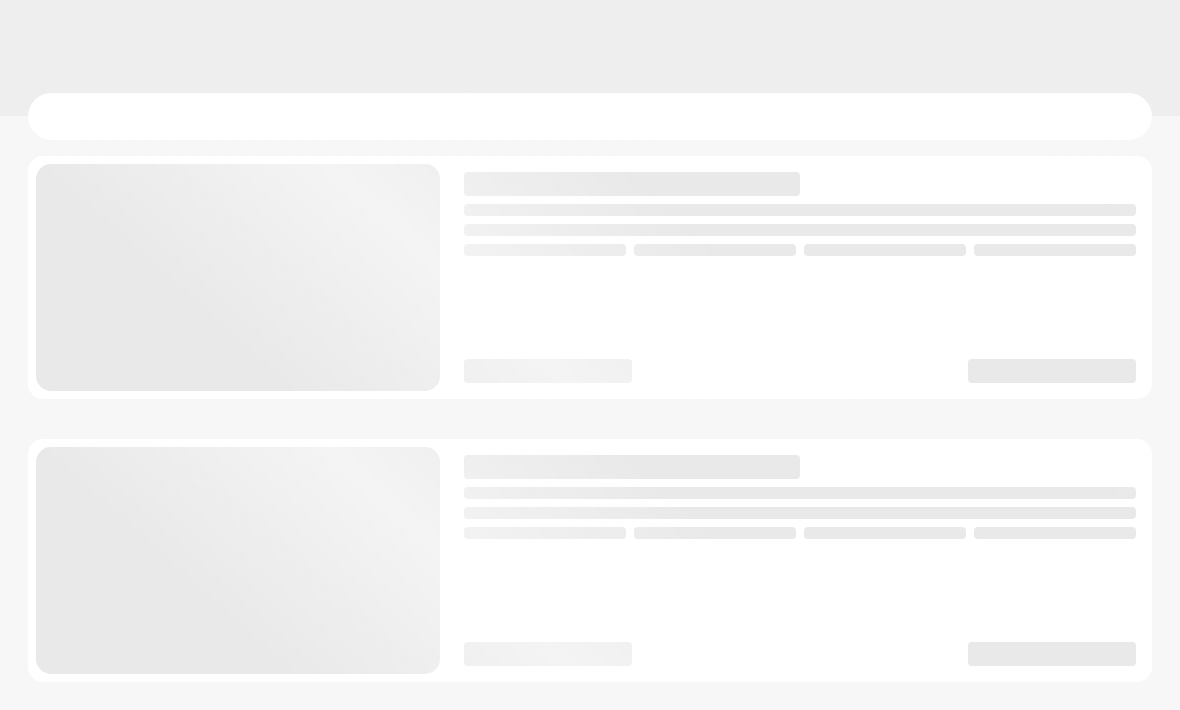 scroll, scrollTop: 0, scrollLeft: 0, axis: both 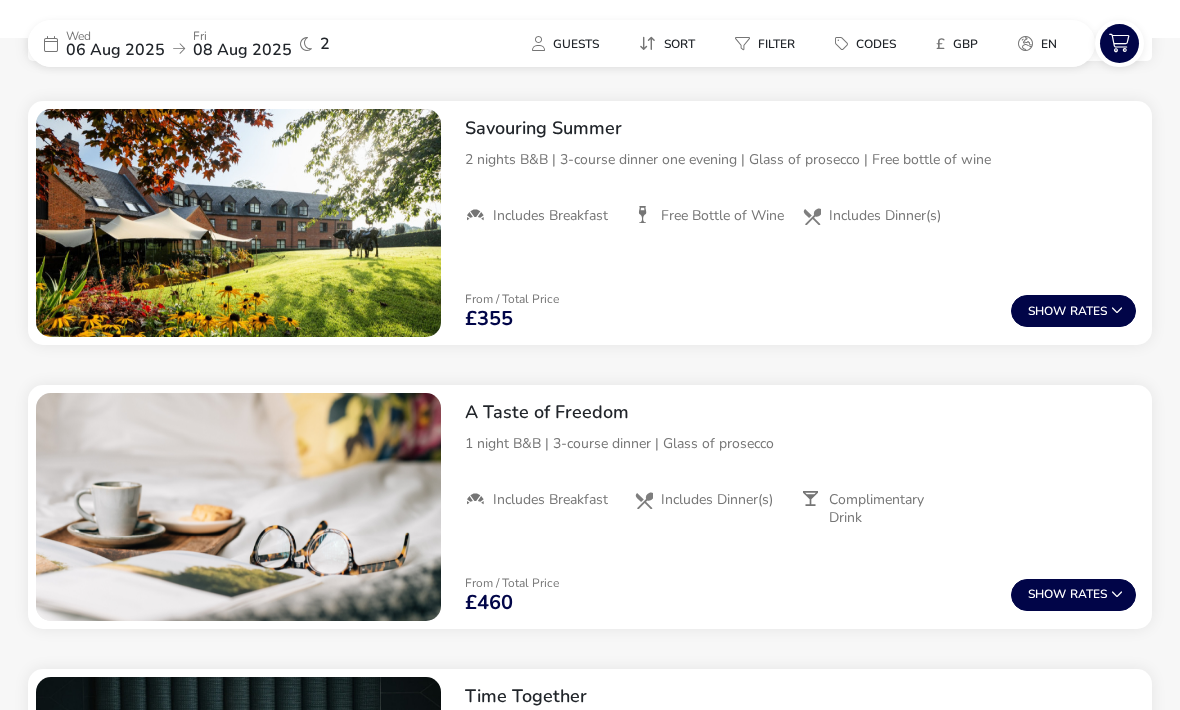 click on "Show" at bounding box center [1049, 311] 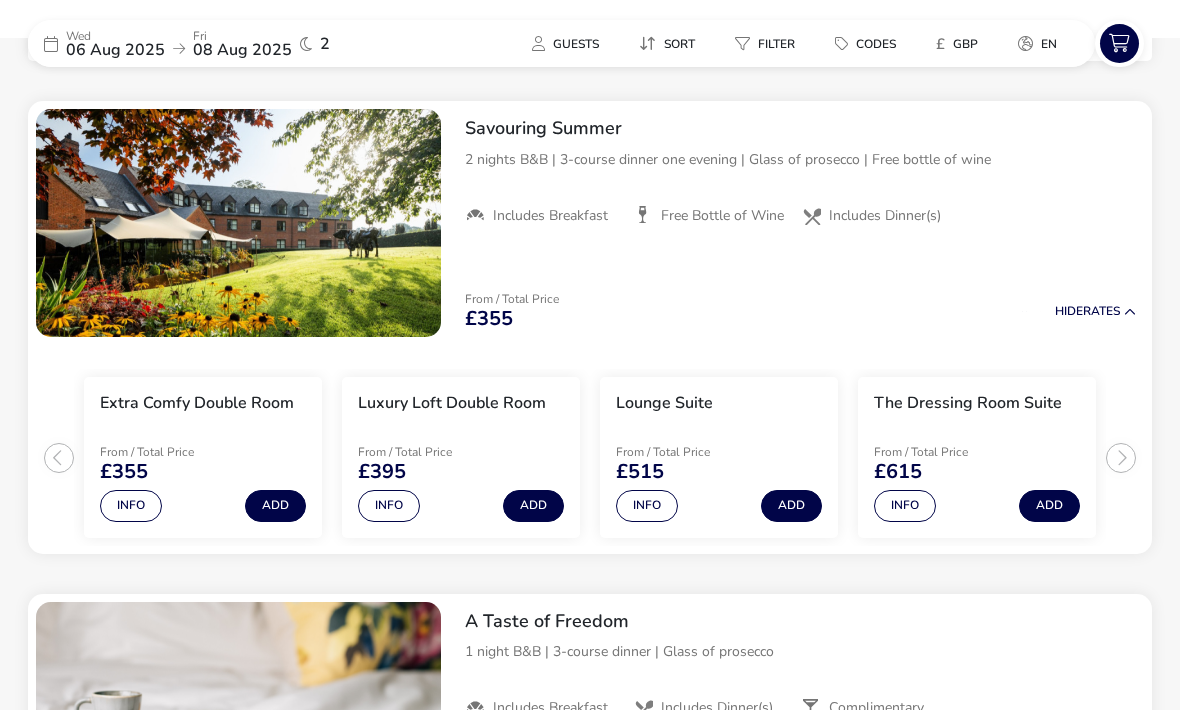 scroll, scrollTop: 749, scrollLeft: 0, axis: vertical 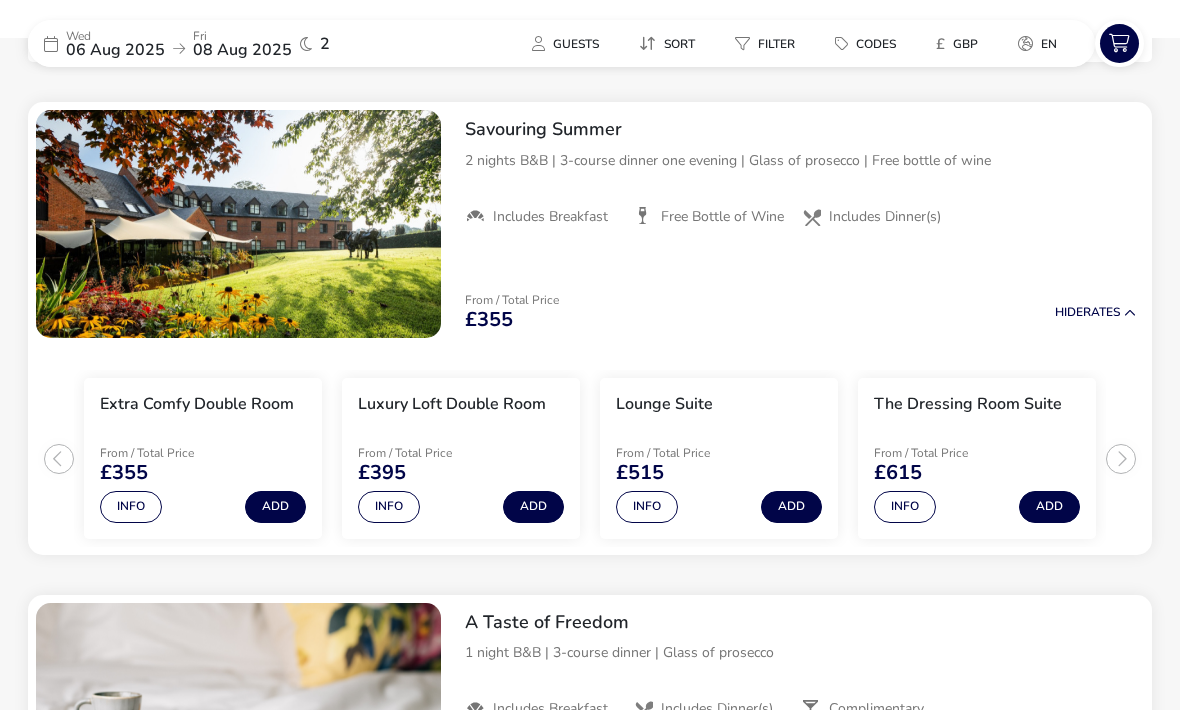 click on "The Dressing Room Suite" at bounding box center (968, 404) 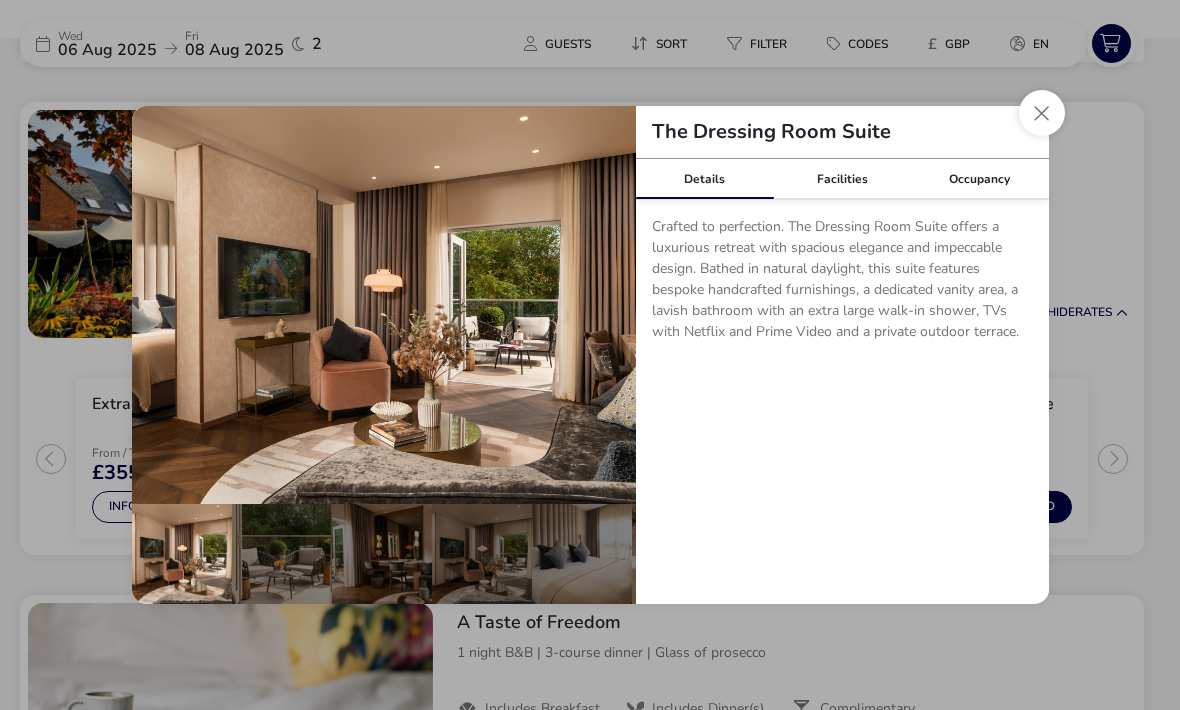 scroll, scrollTop: 762, scrollLeft: 0, axis: vertical 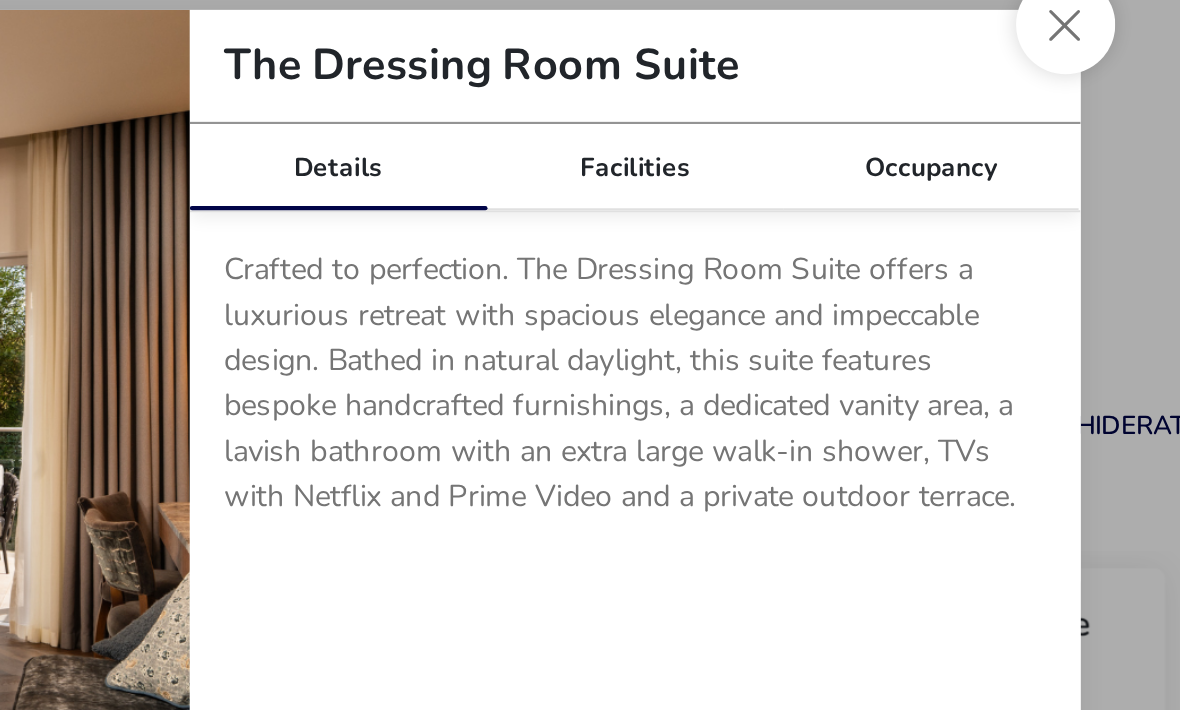 click on "Facilities" at bounding box center (842, 179) 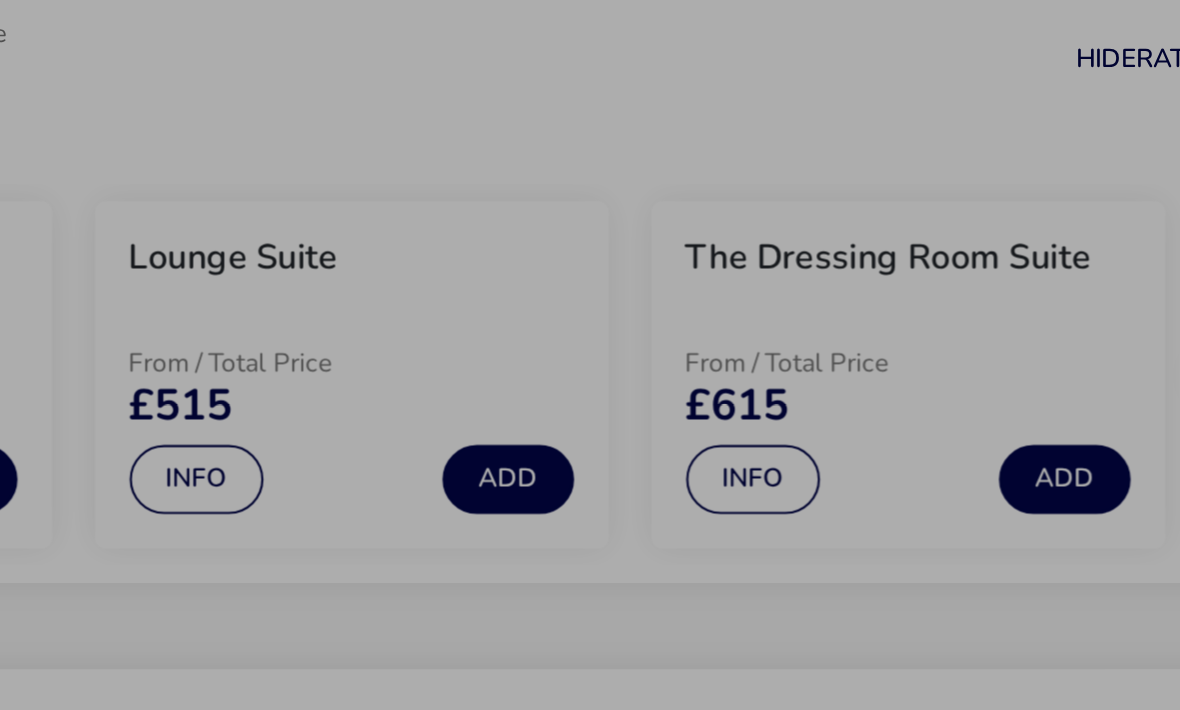 click on "The Dressing Room Suite   Details   Facilities   Occupancy  Crafted to perfection. The Dressing Room Suite offers a luxurious retreat with spacious elegance and impeccable design. Bathed in natural daylight, this suite features bespoke handcrafted furnishings, a dedicated vanity area, a lavish bathroom with an extra large walk-in shower, TVs with Netflix and Prime Video and a private outdoor terrace. En-suite Walk-in Shower Rainfall Shower Toiletries Bathrobe & Slippers Hair Dryer Lounge Area Sofa Smart TV Netflix Desk Private Terrace Nespresso Machine Mini Fridge Free Local Calls Free Wifi Tea/Coffee Welcome Water Room Service     Min. Max.  Total   2   2   Adult   1   2" at bounding box center (590, 355) 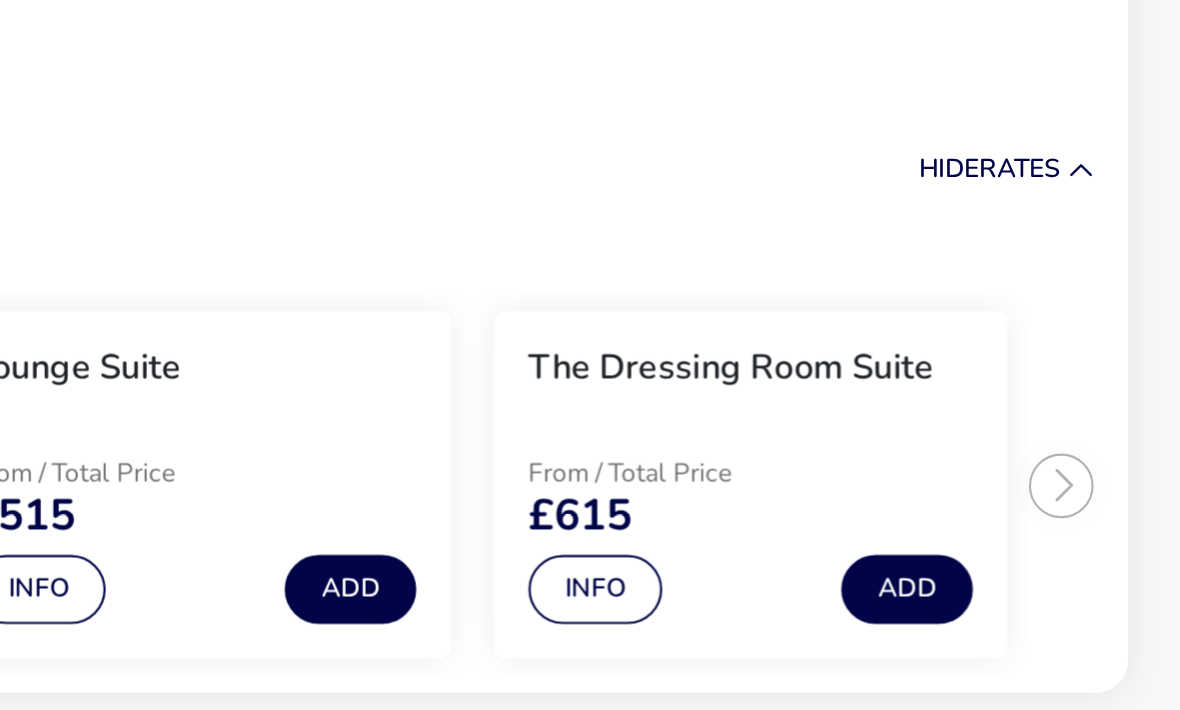 click on "Extra Comfy Double Room   From / Total Price  £355  Info   Add   Luxury Loft Double Room   From / Total Price  £395  Info   Add   Lounge Suite   From / Total Price  £515  Info   Add   The Dressing Room Suite   From / Total Price  £615  Info   Add" at bounding box center (590, 437) 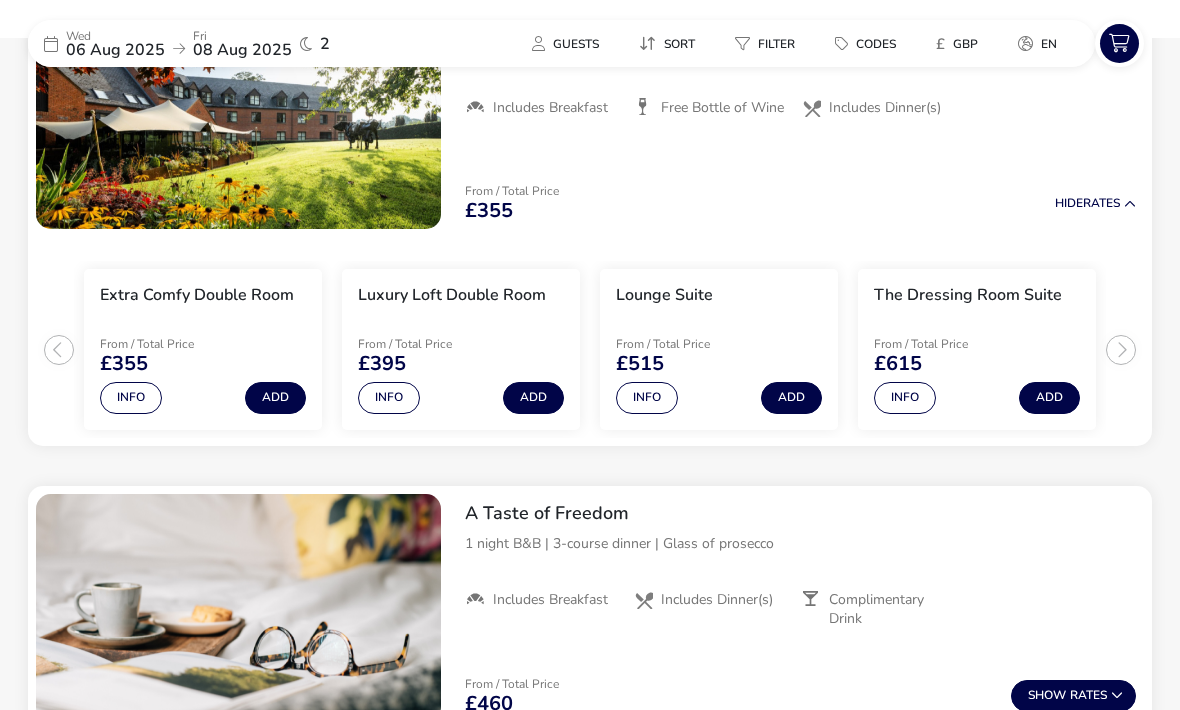 scroll, scrollTop: 860, scrollLeft: 0, axis: vertical 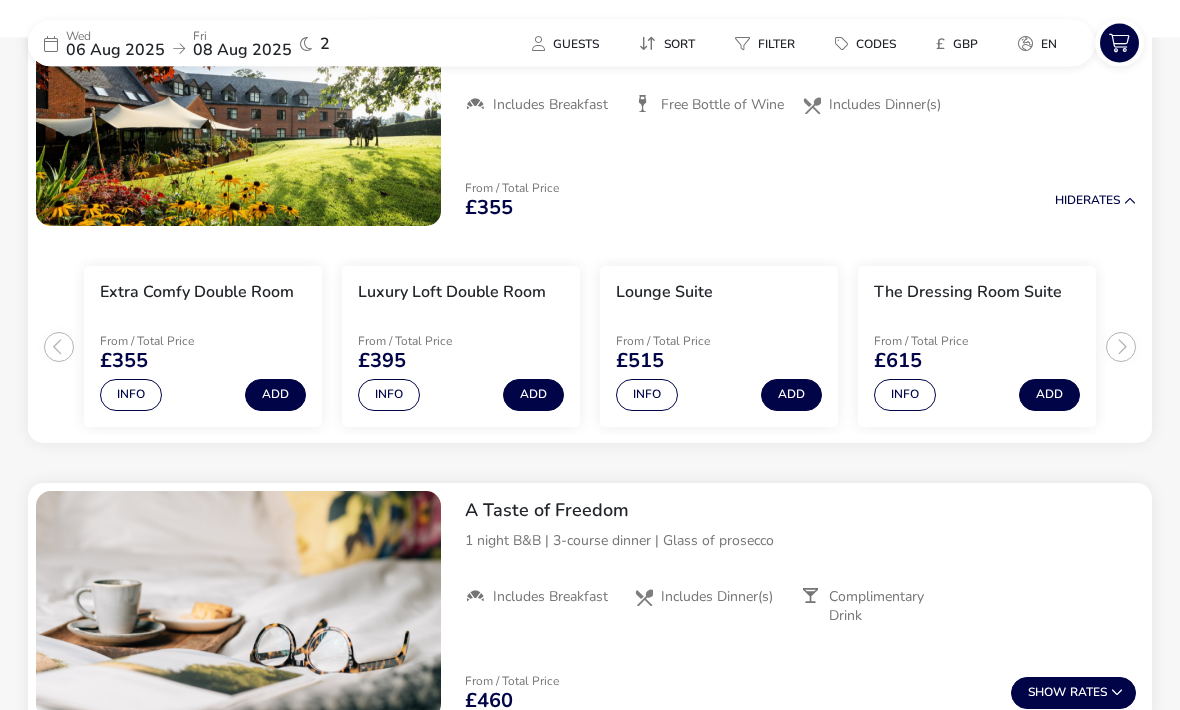 click on "Extra Comfy Double Room   From / Total Price  £355  Info   Add   Luxury Loft Double Room   From / Total Price  £395  Info   Add   Lounge Suite   From / Total Price  £515  Info   Add   The Dressing Room Suite   From / Total Price  £615  Info   Add" at bounding box center [590, 339] 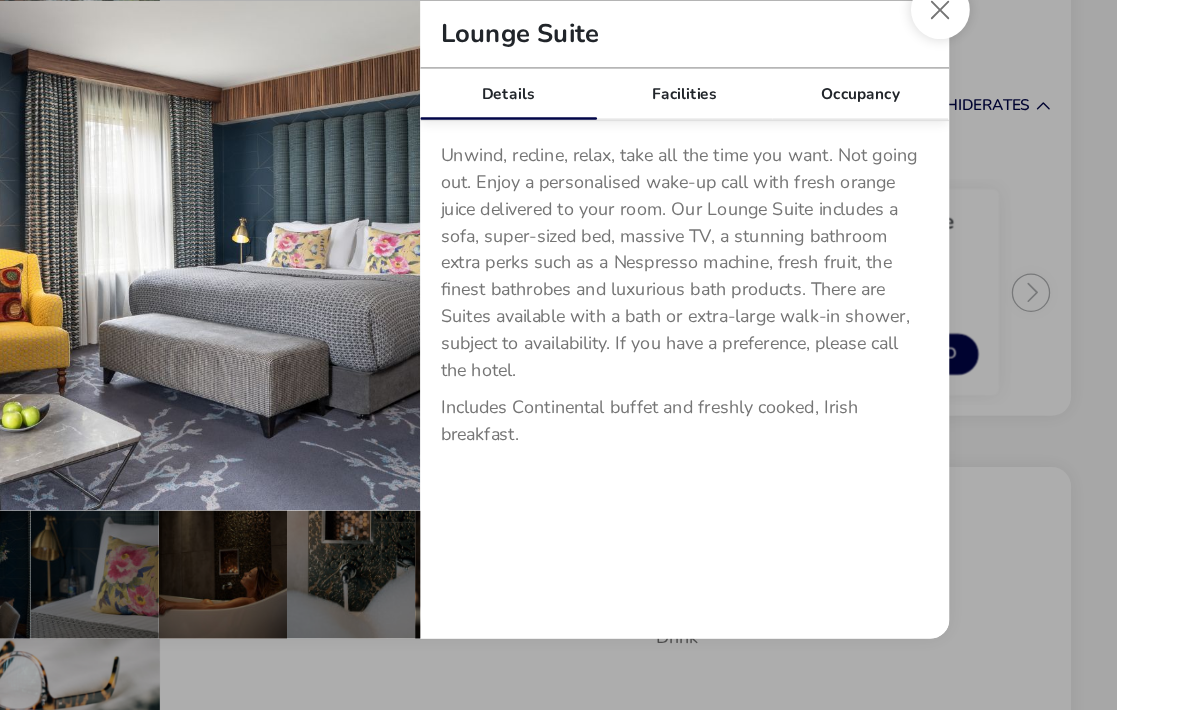 scroll, scrollTop: 877, scrollLeft: 0, axis: vertical 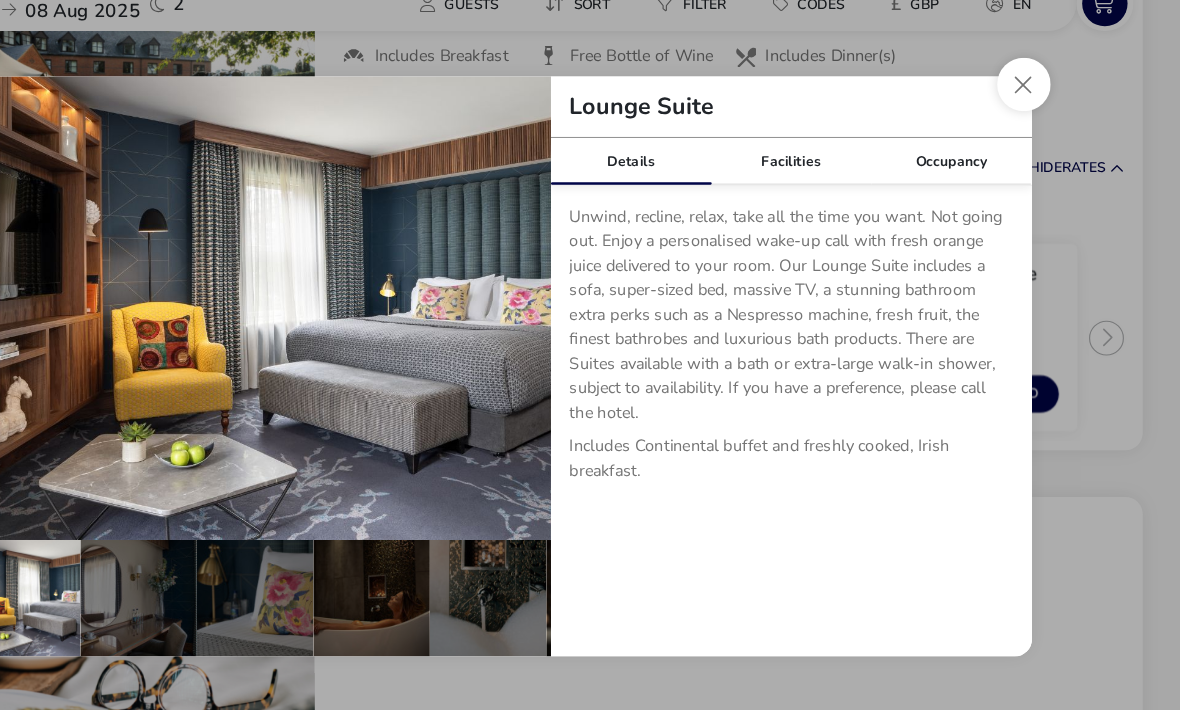 click on "Facilities" at bounding box center (842, 179) 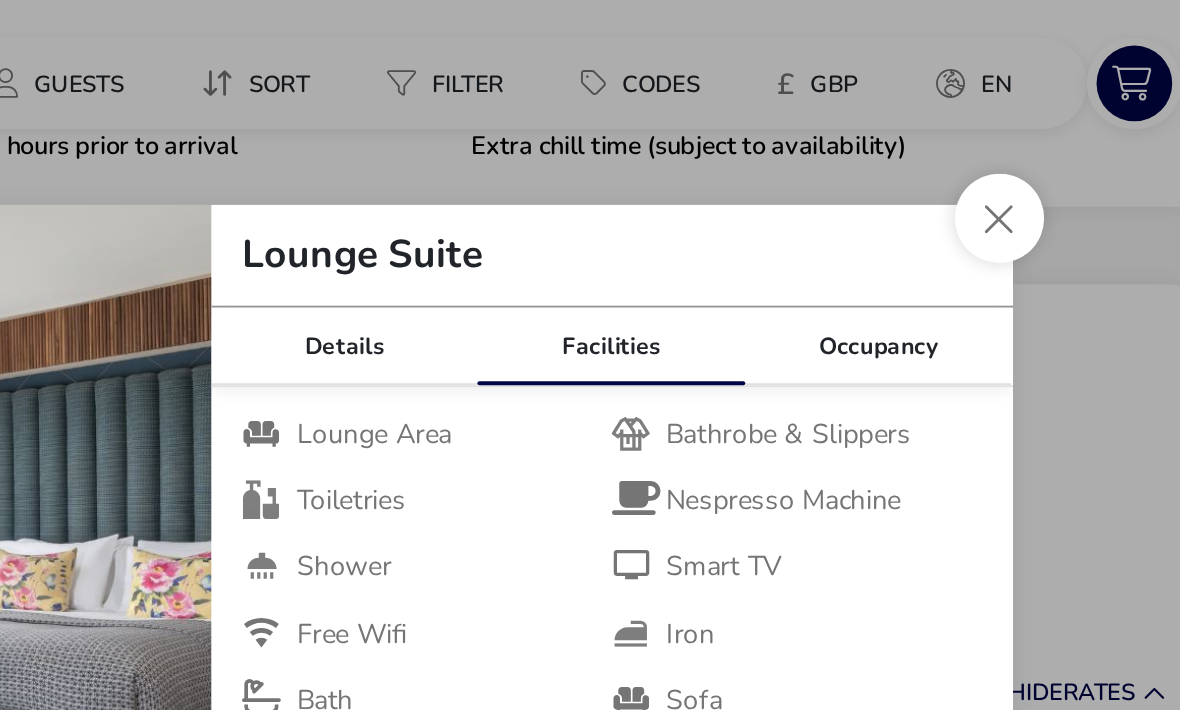 scroll, scrollTop: 696, scrollLeft: 0, axis: vertical 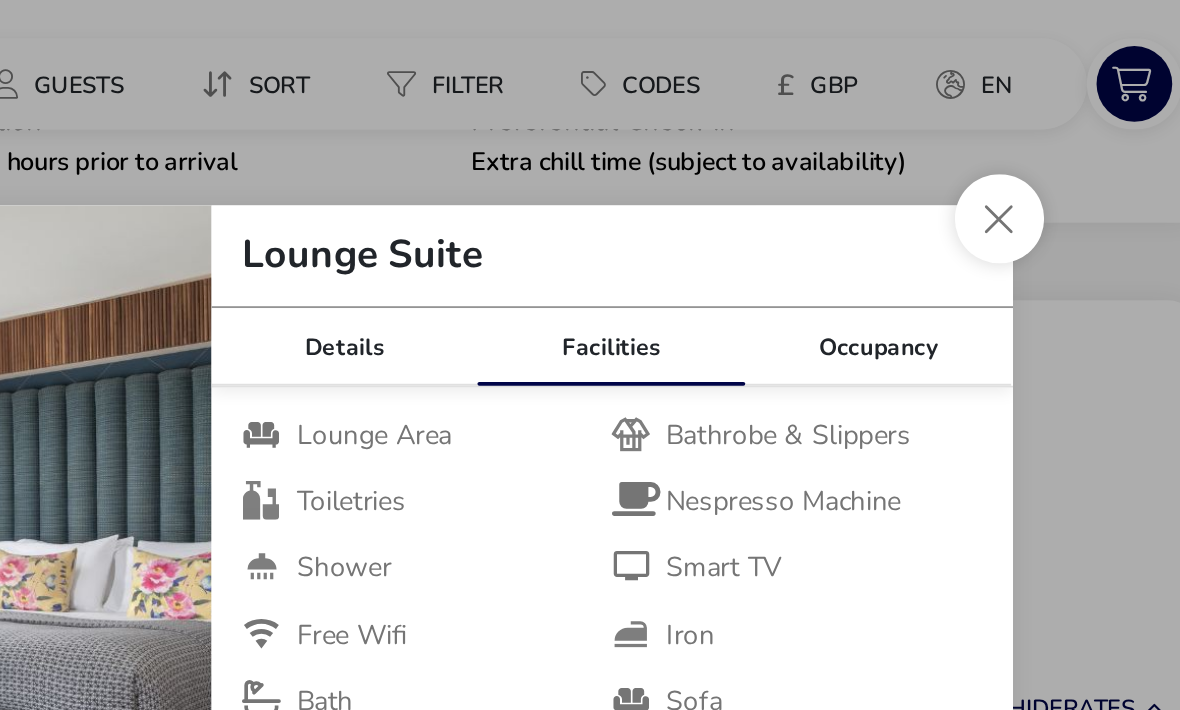 click at bounding box center [1042, 113] 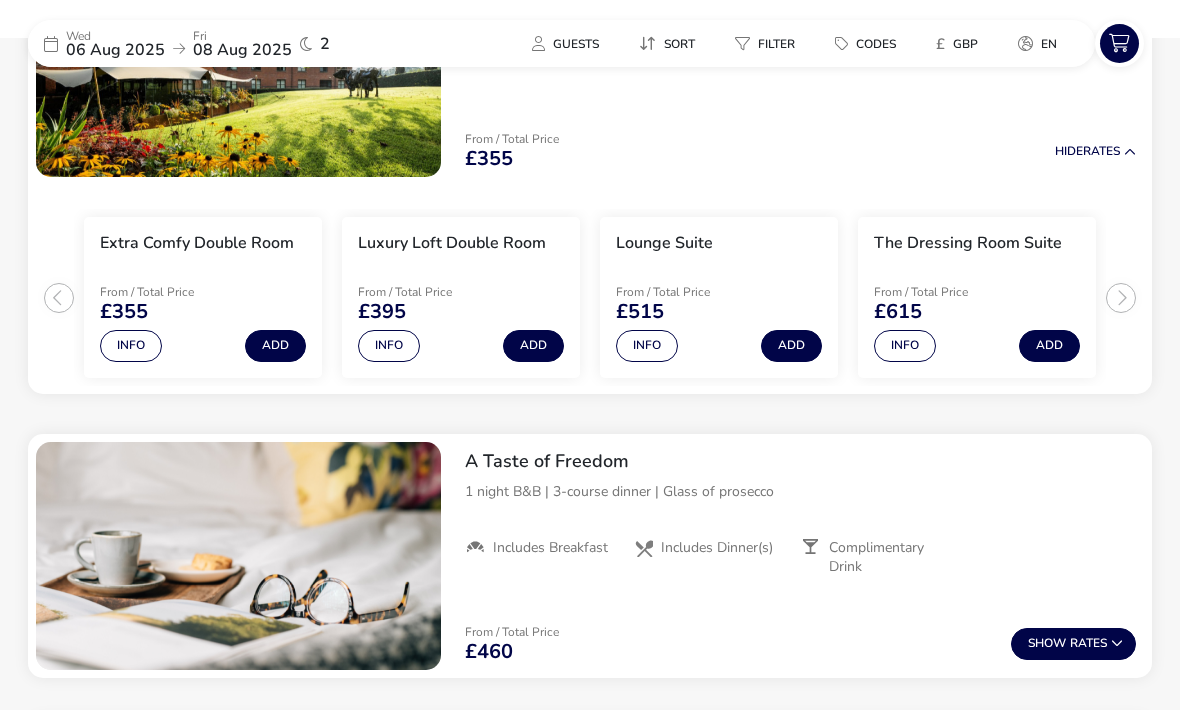 scroll, scrollTop: 917, scrollLeft: 0, axis: vertical 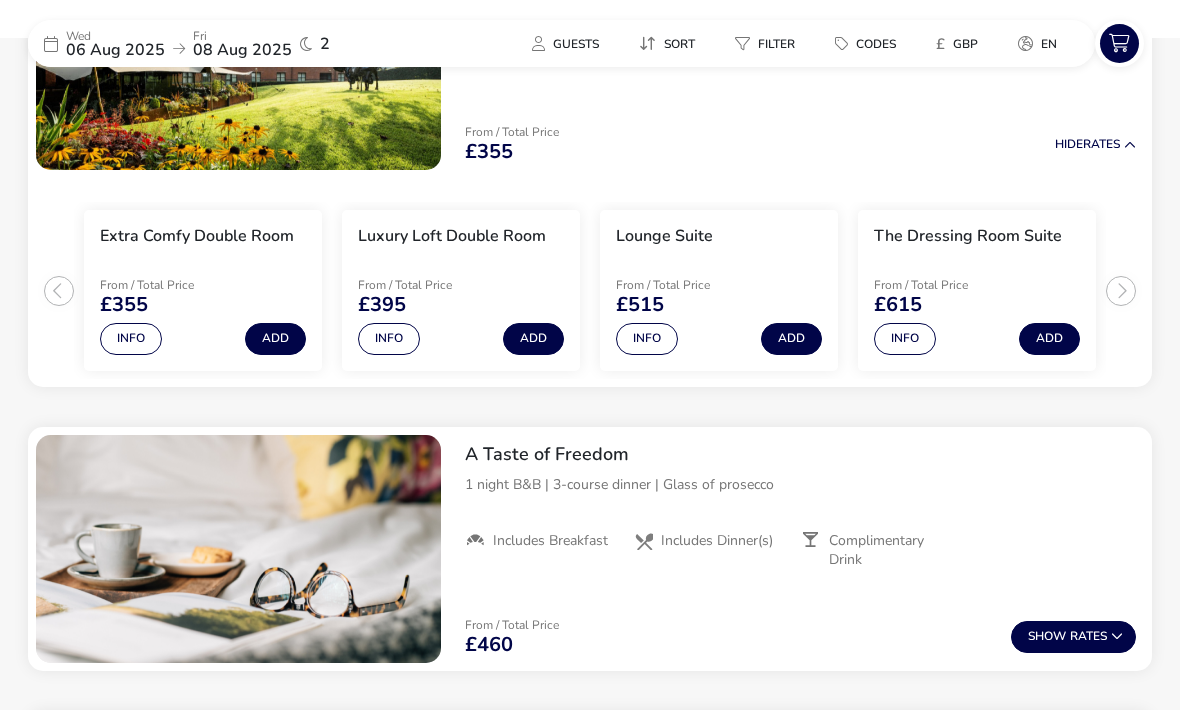 click on "Info" at bounding box center [131, 339] 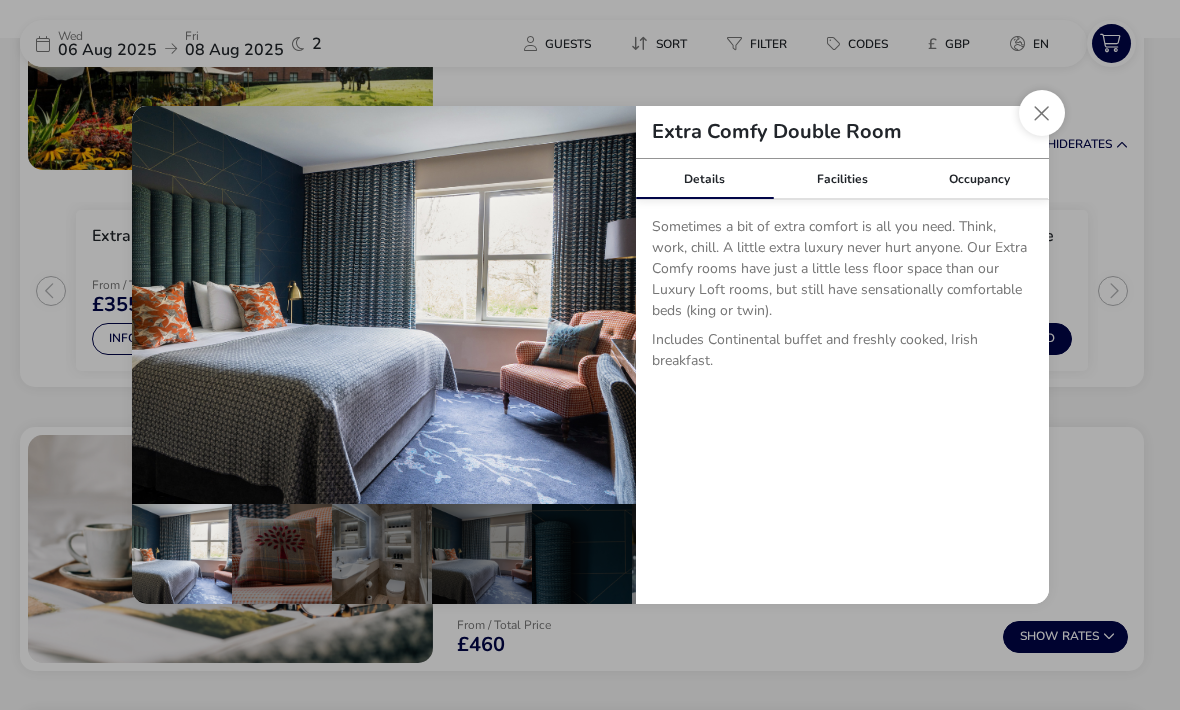 scroll, scrollTop: 940, scrollLeft: 0, axis: vertical 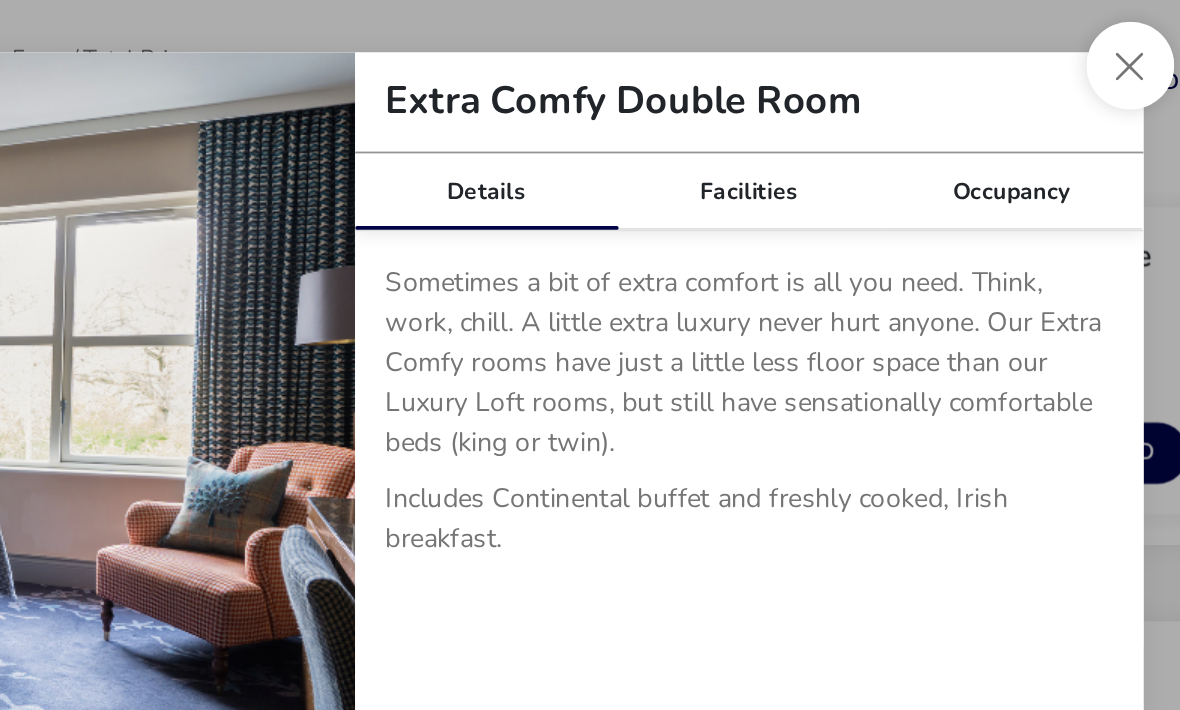 click on "Facilities" at bounding box center (842, 179) 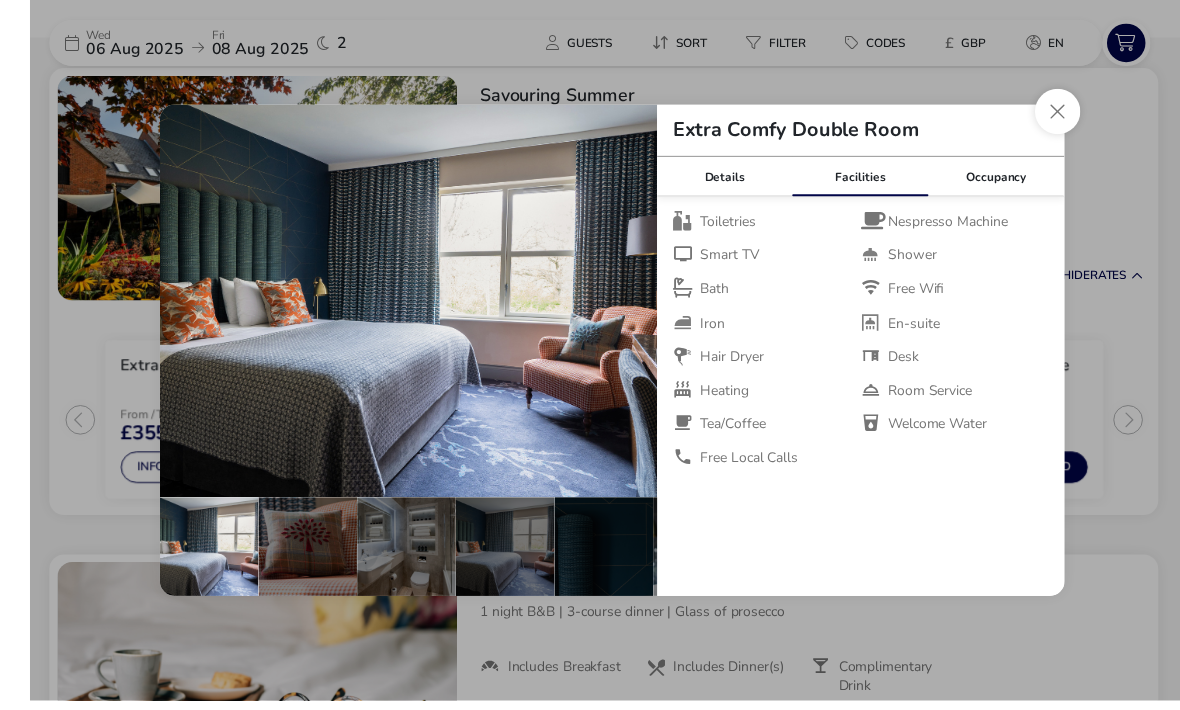 scroll, scrollTop: 783, scrollLeft: 0, axis: vertical 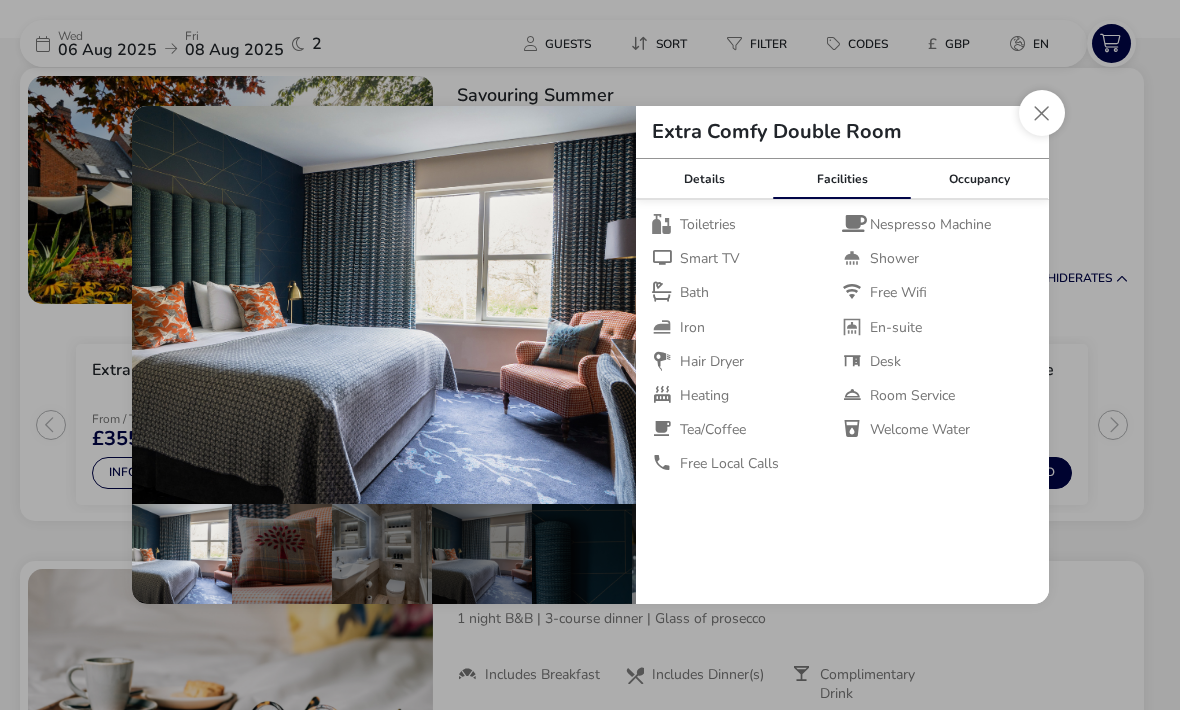 click at bounding box center (1042, 113) 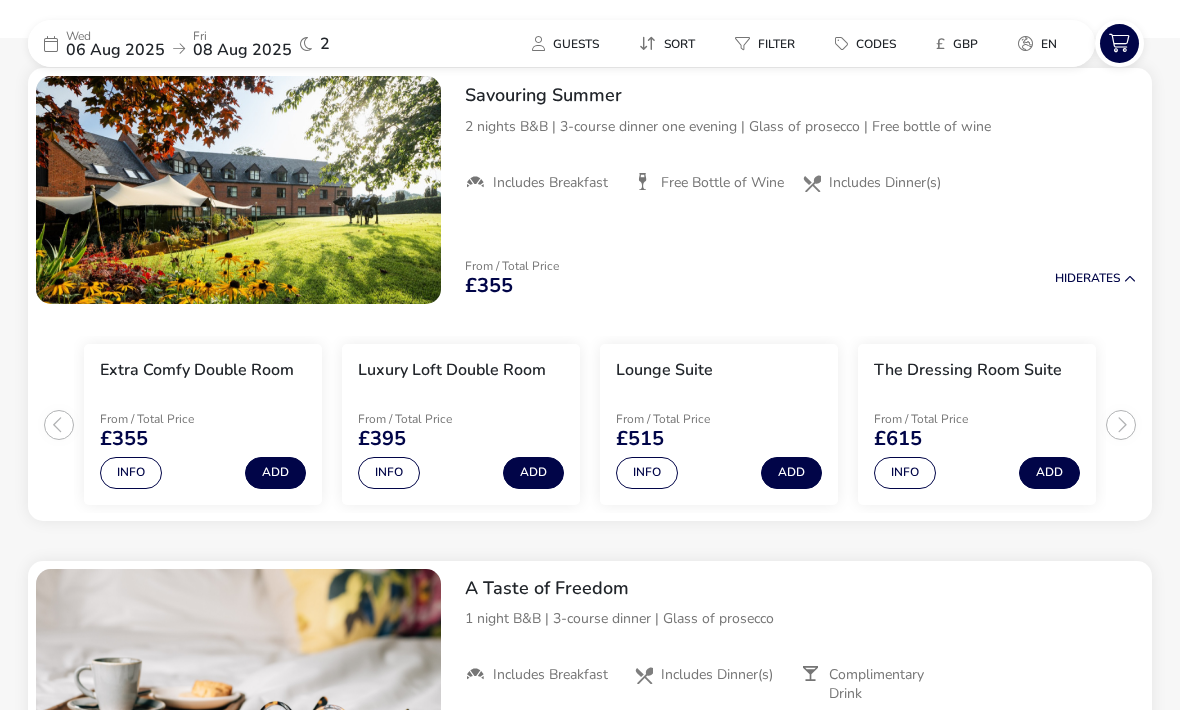click on "Luxury Loft Double Room" at bounding box center [452, 370] 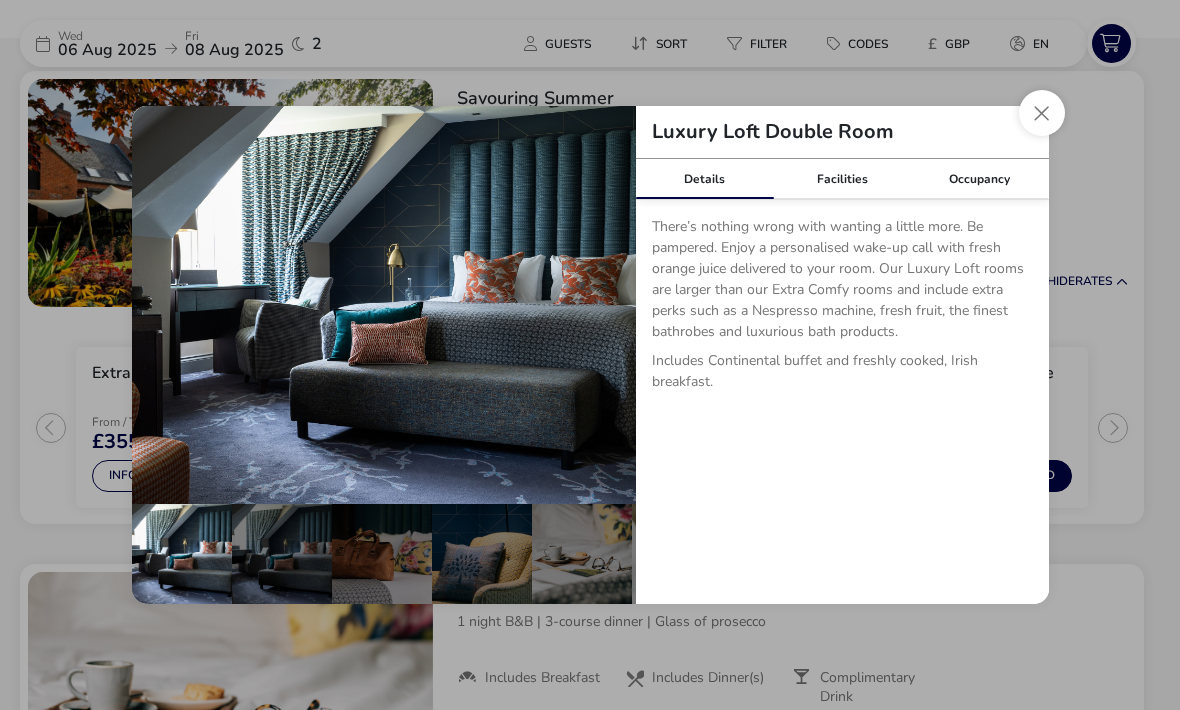 scroll, scrollTop: 806, scrollLeft: 0, axis: vertical 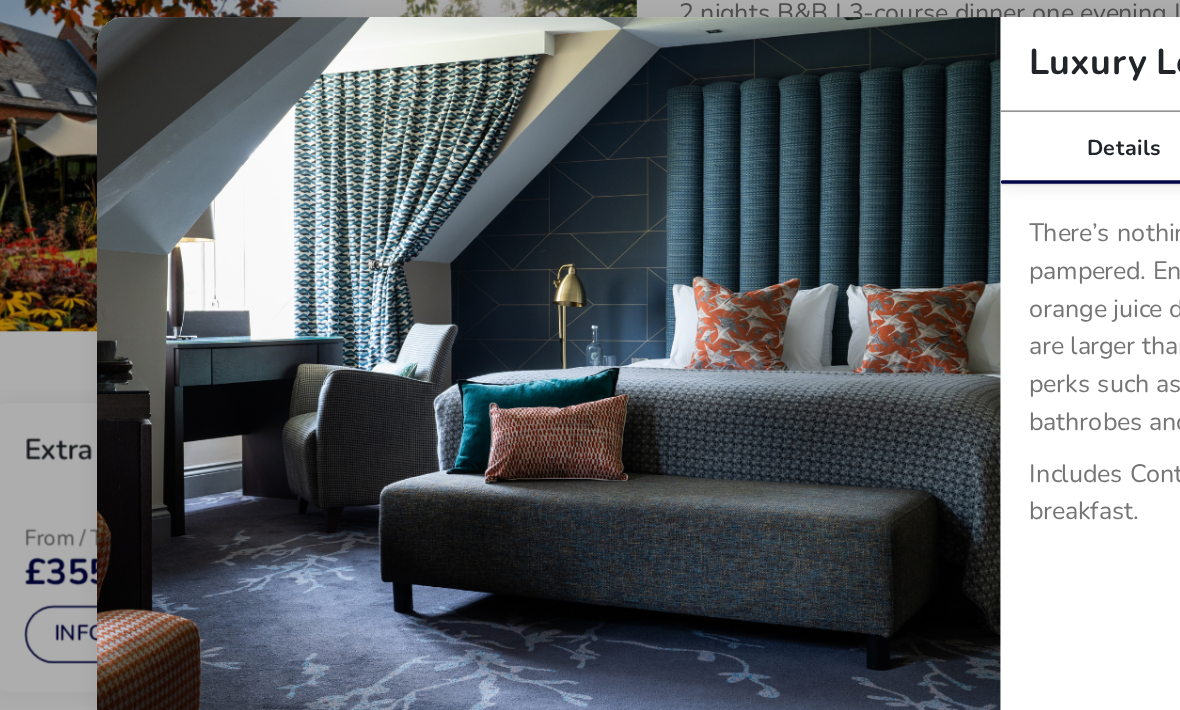 click at bounding box center (606, 305) 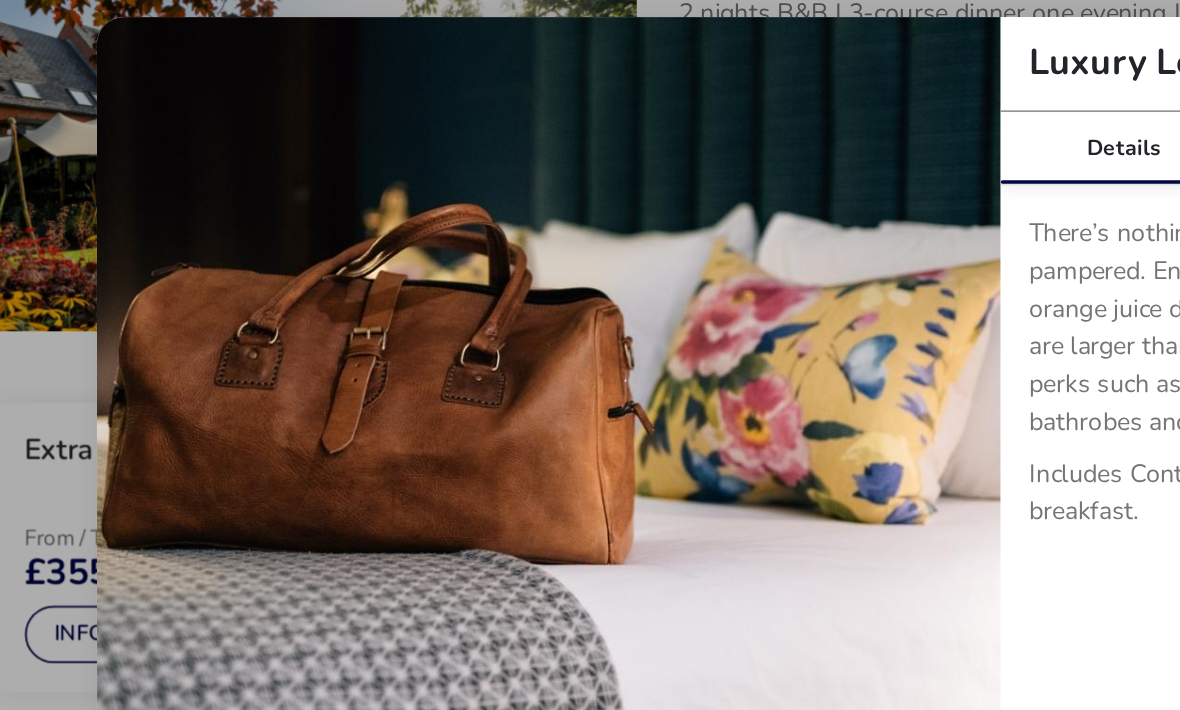 click at bounding box center (606, 305) 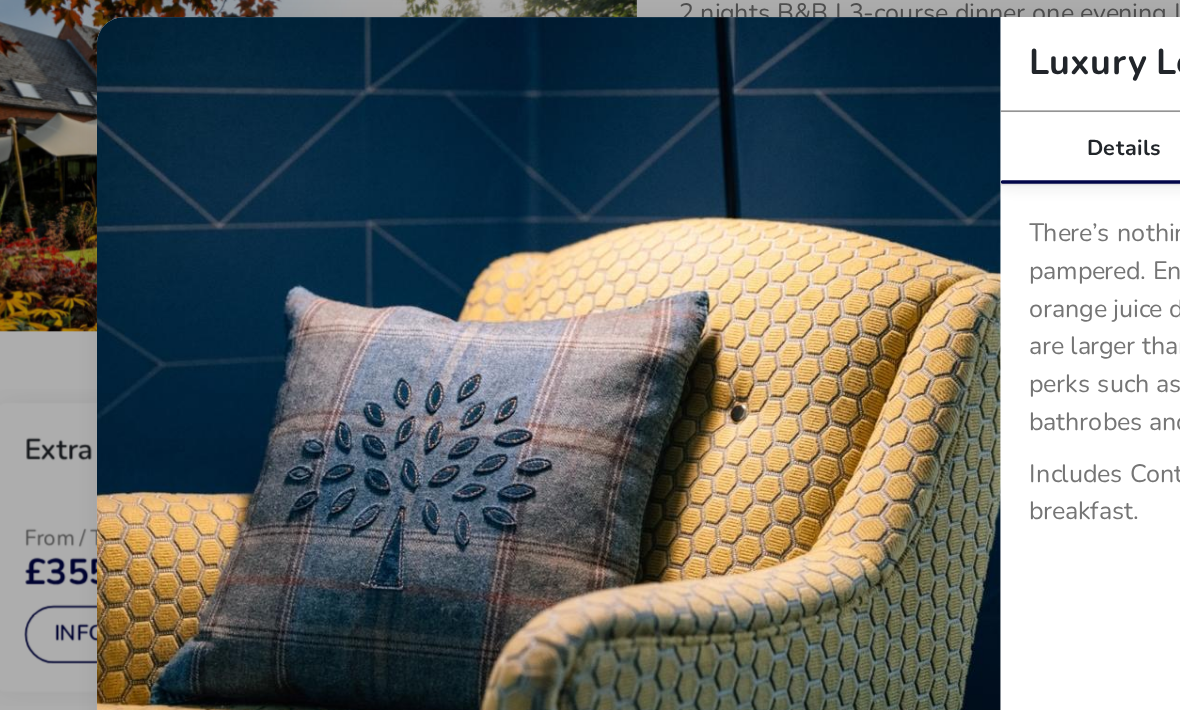 click at bounding box center (606, 305) 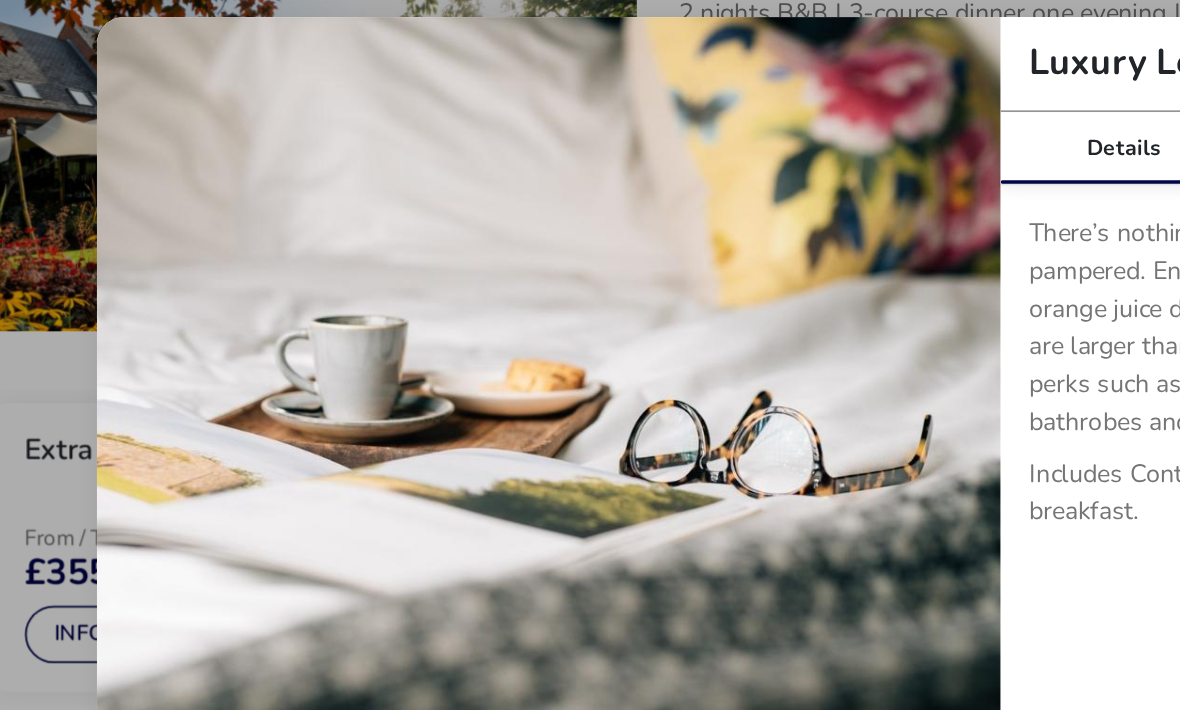 click at bounding box center (606, 305) 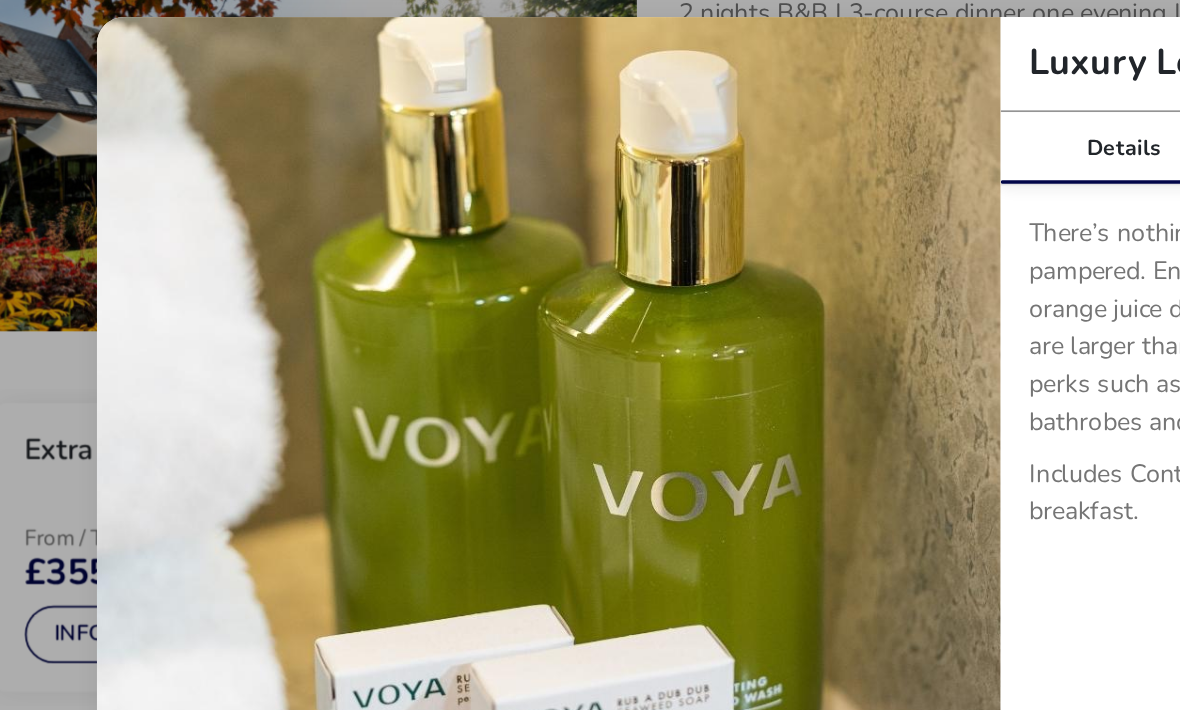 click at bounding box center (606, 305) 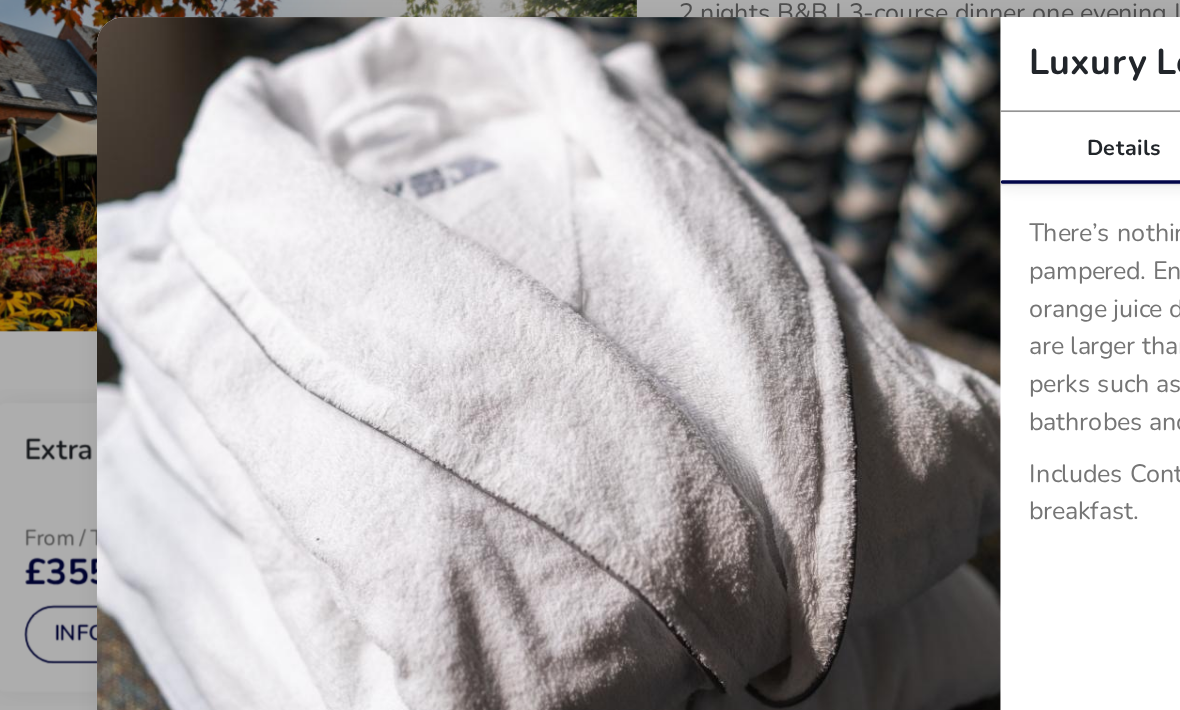 click at bounding box center [606, 305] 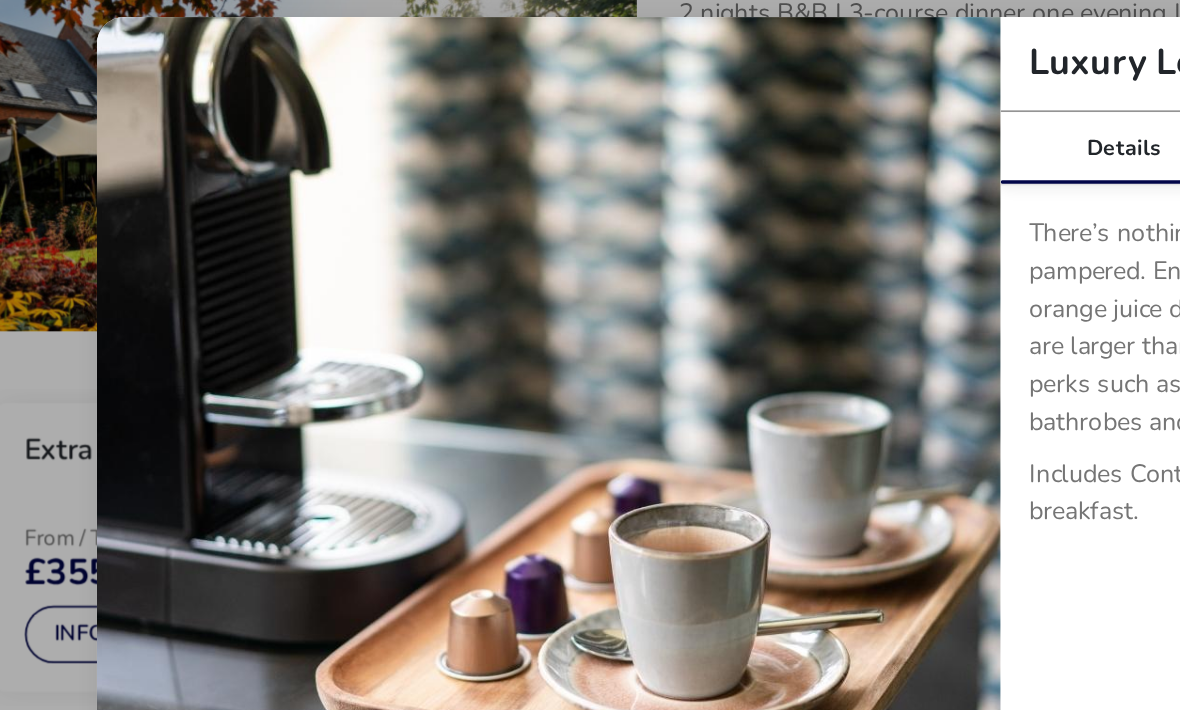 click at bounding box center (606, 305) 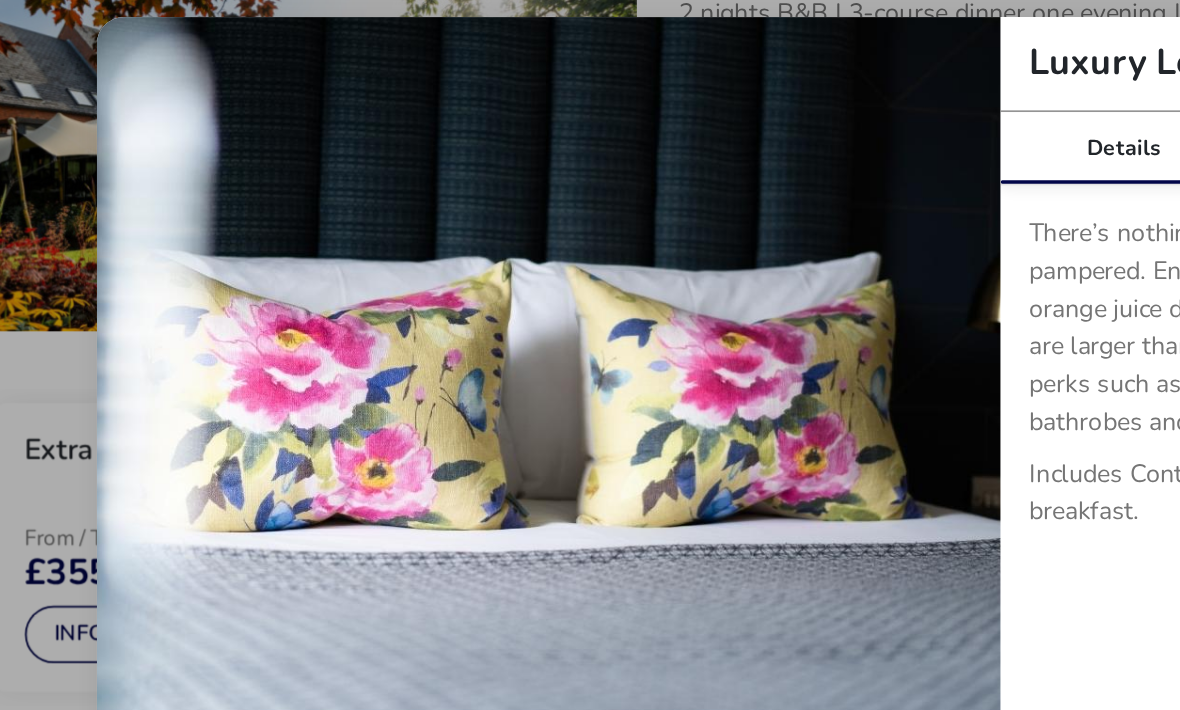 click at bounding box center (606, 305) 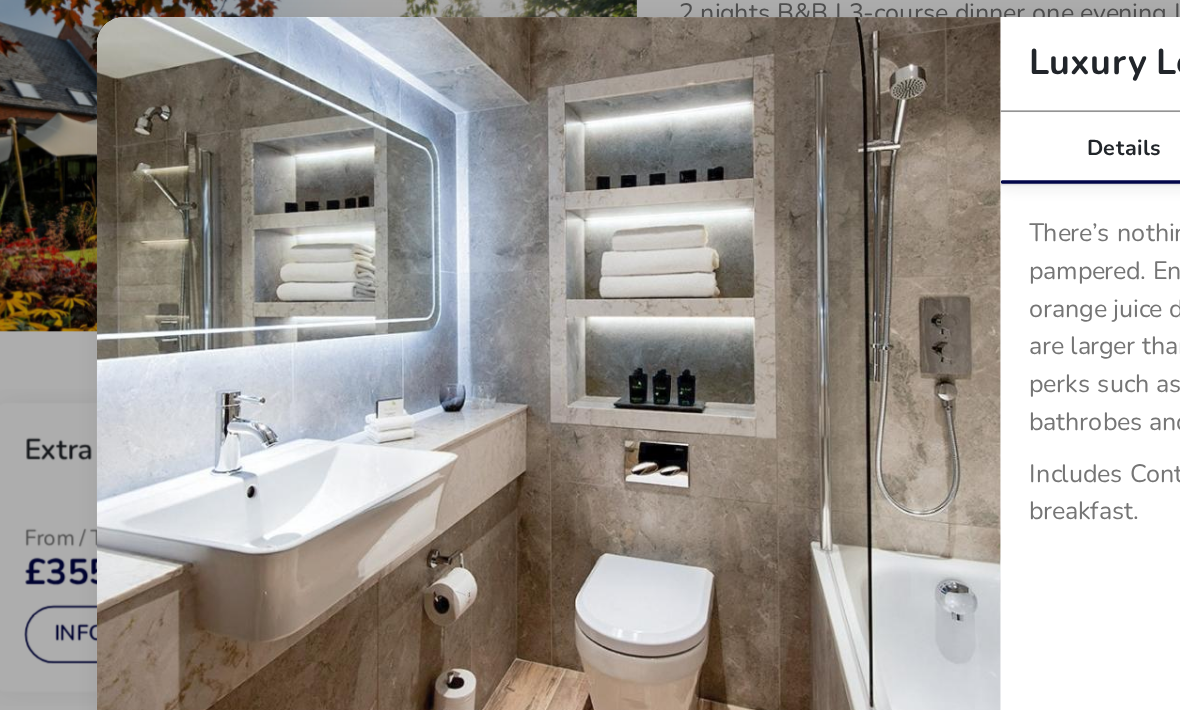 click at bounding box center [606, 305] 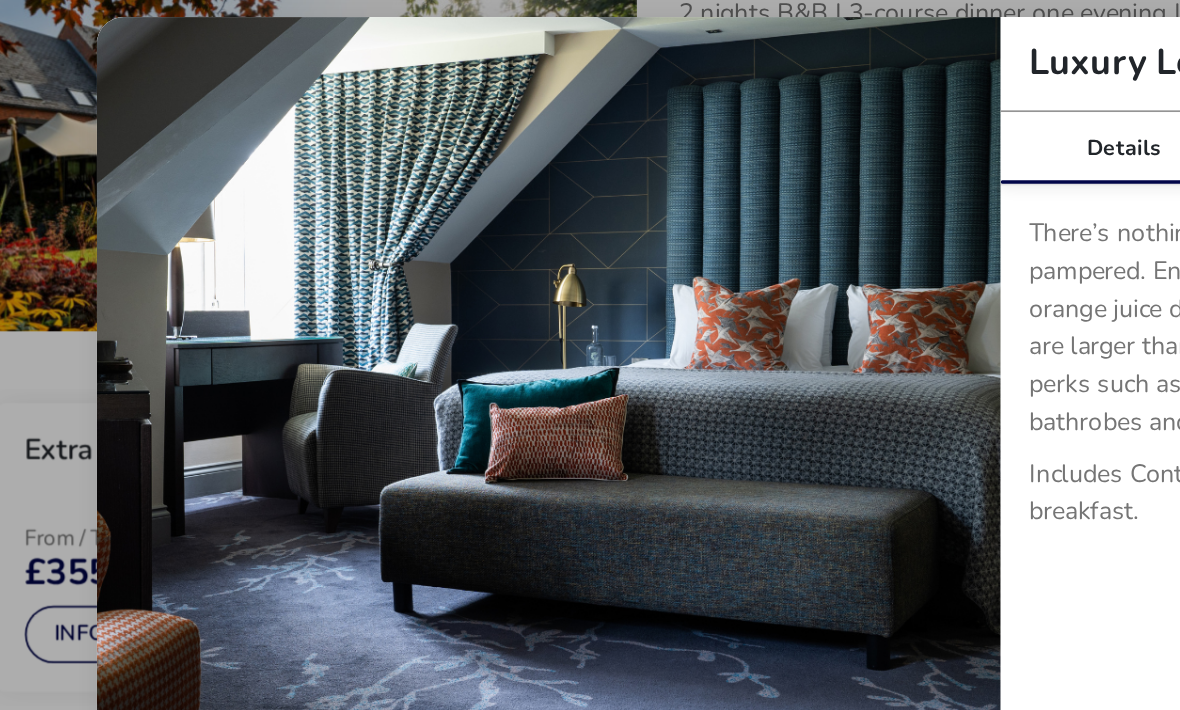 click at bounding box center [606, 305] 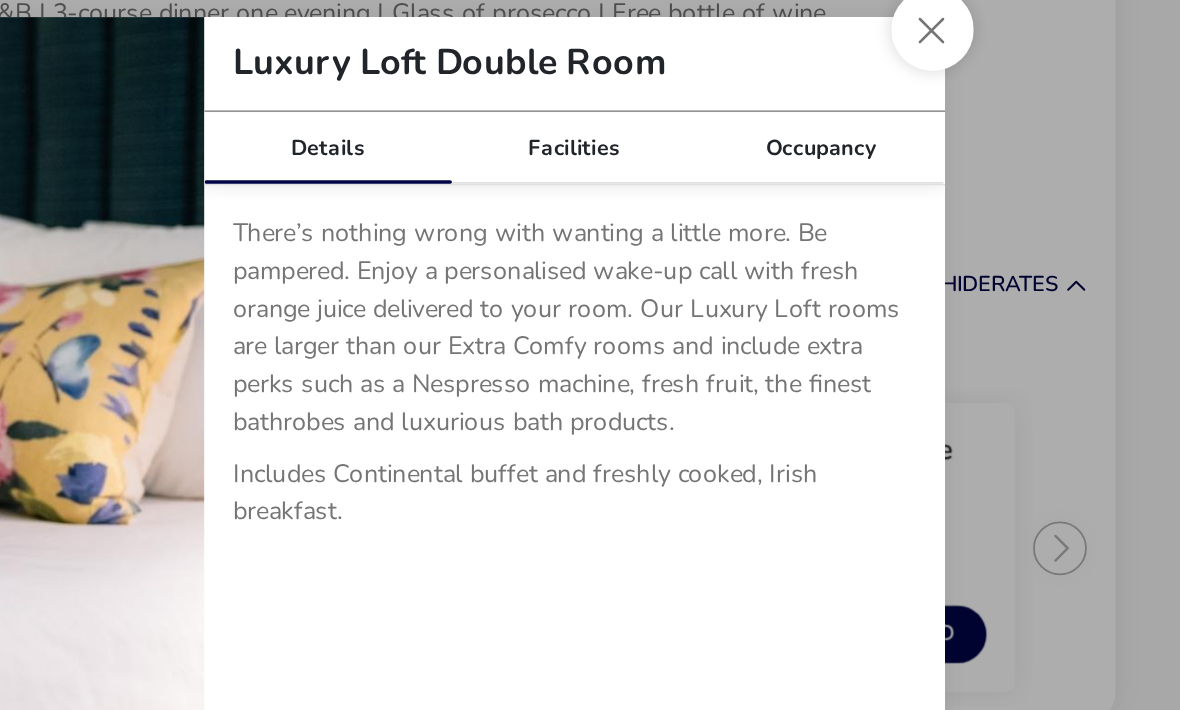 click at bounding box center [1042, 113] 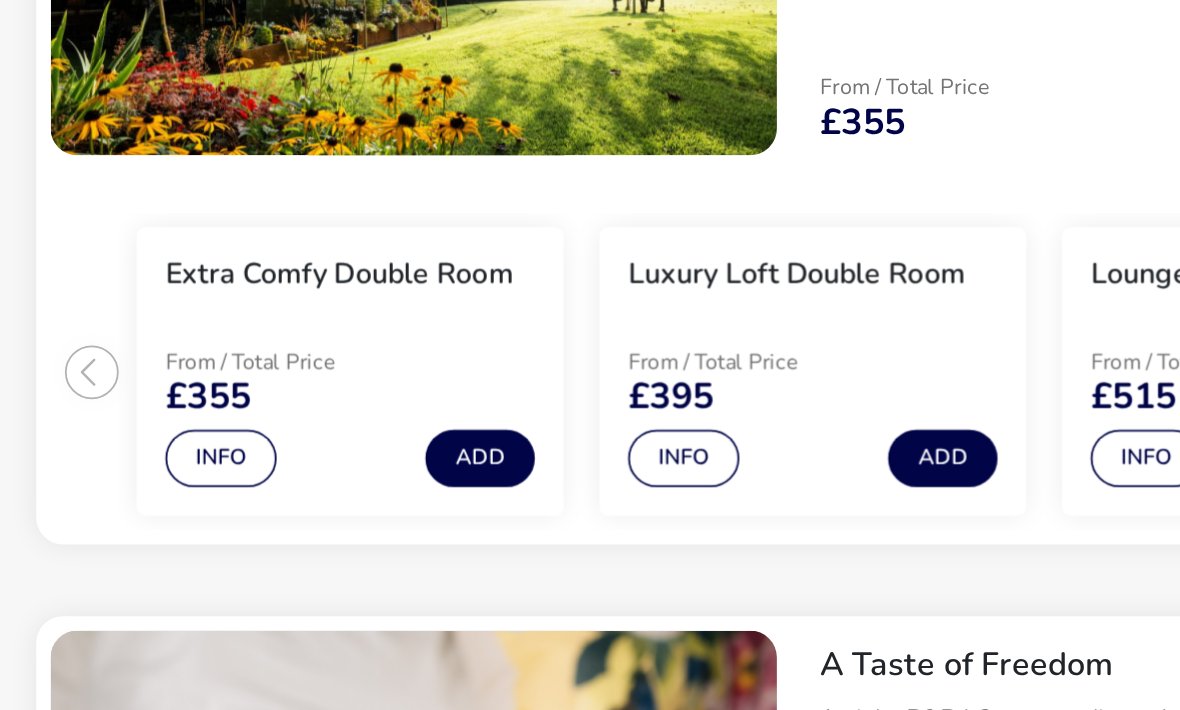 click on "Info" at bounding box center [131, 450] 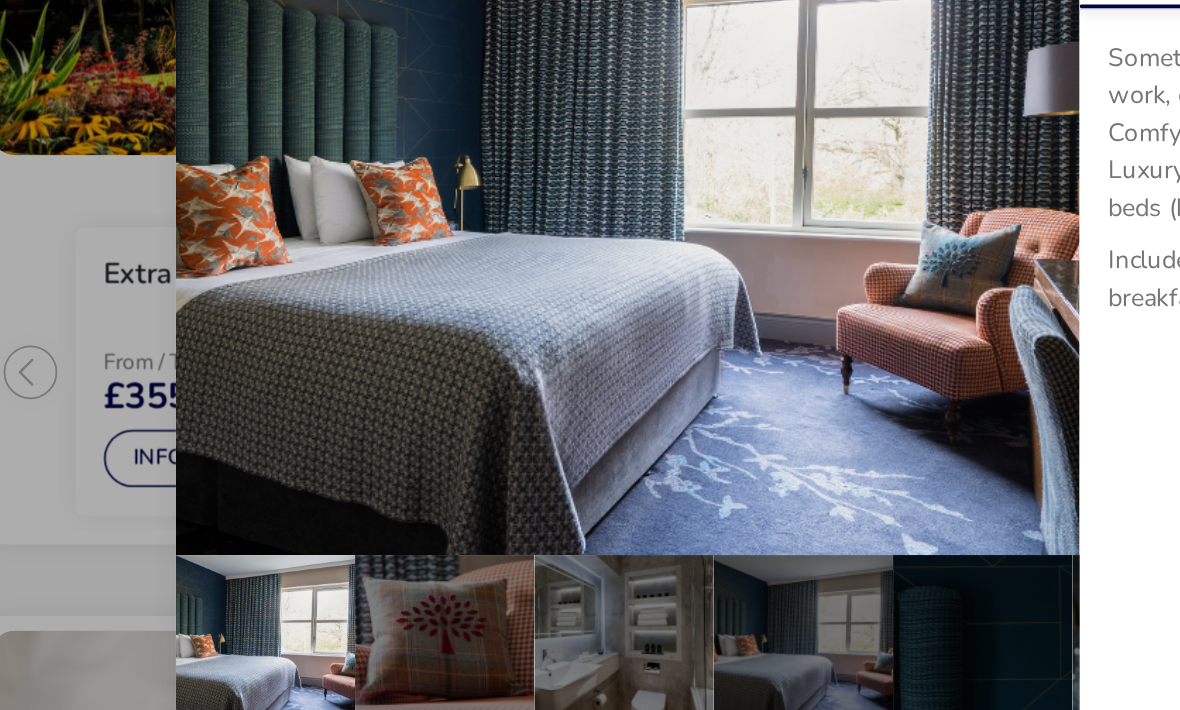 click at bounding box center (606, 305) 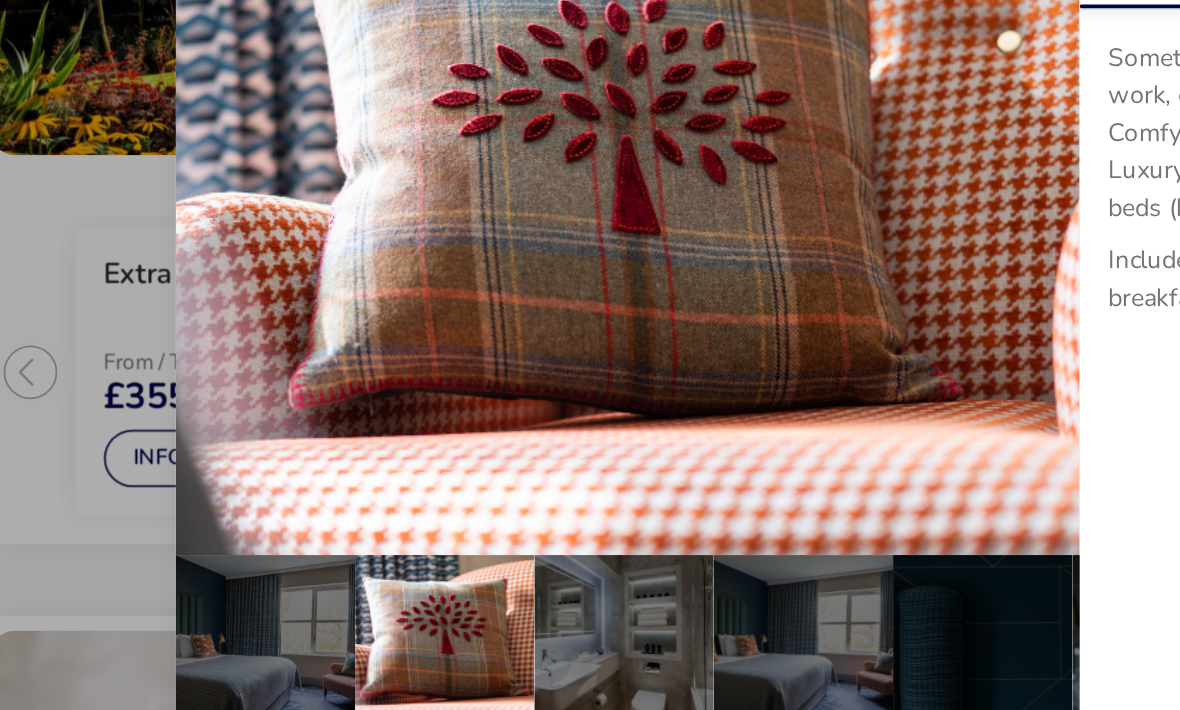 click at bounding box center (606, 305) 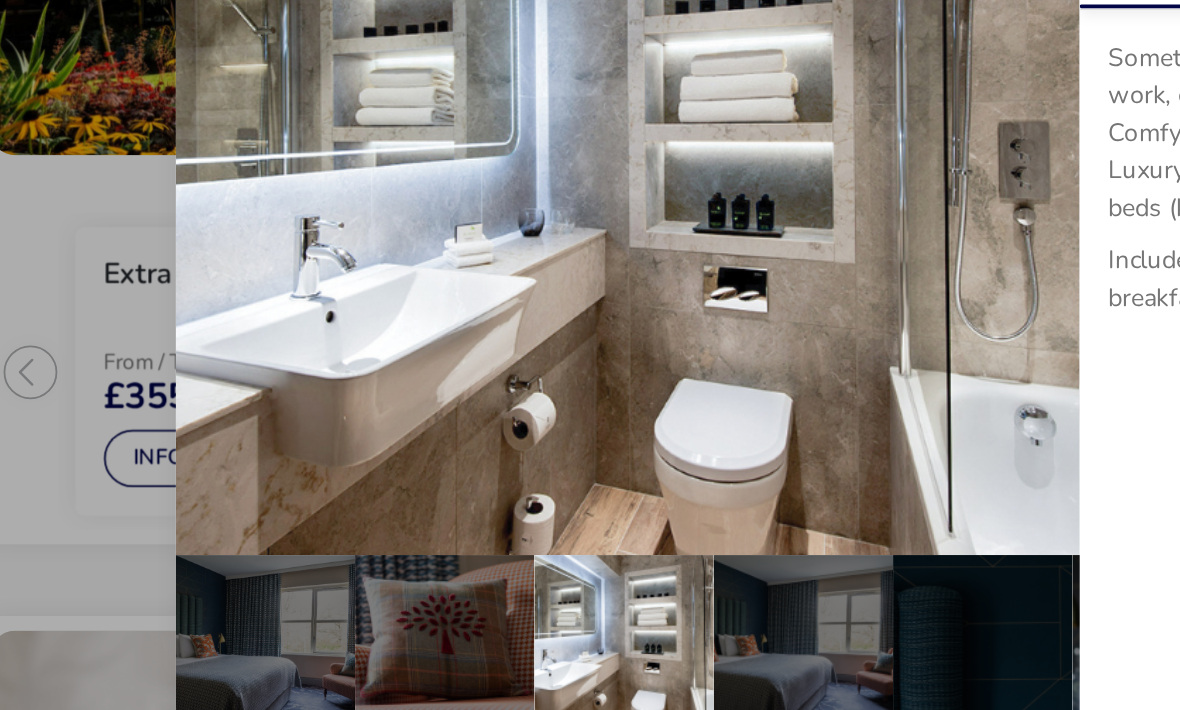 scroll, scrollTop: 0, scrollLeft: 196, axis: horizontal 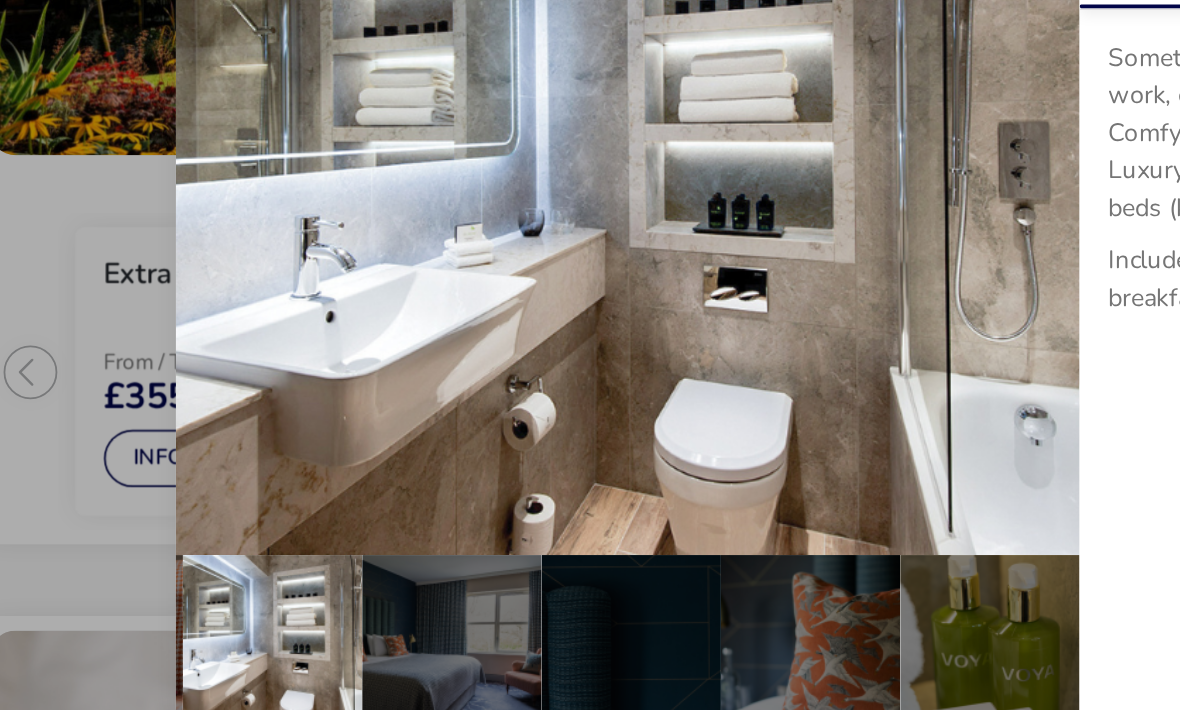 click at bounding box center (606, 305) 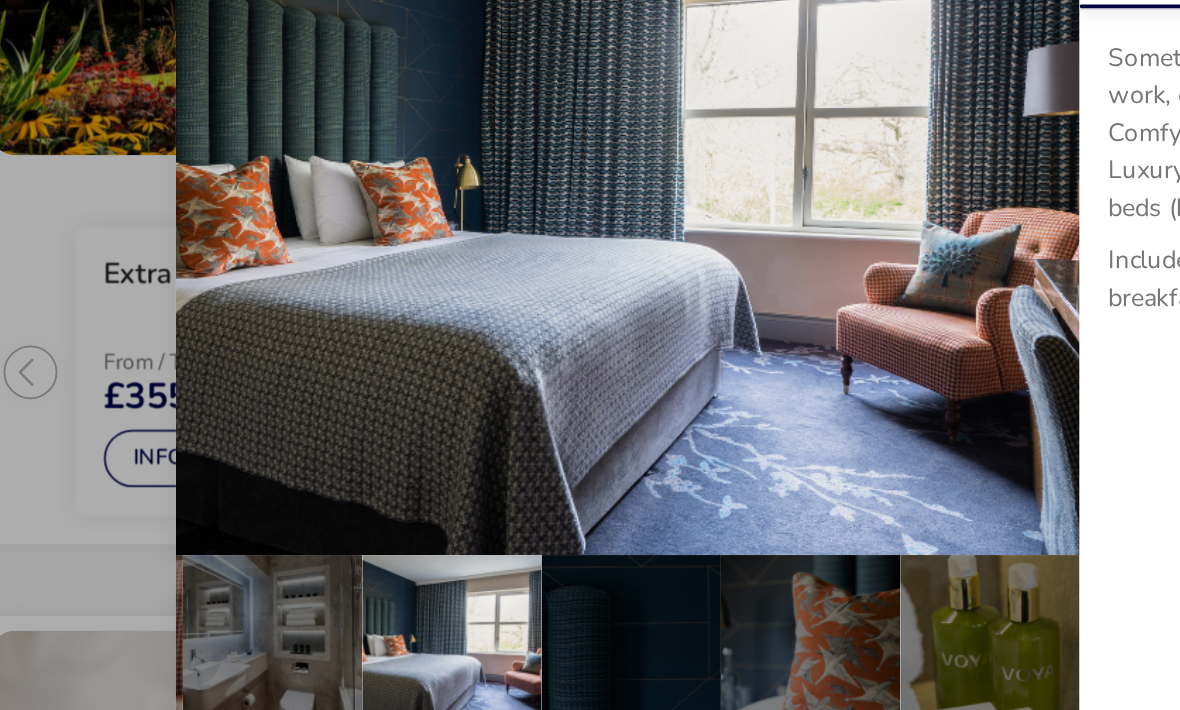 click at bounding box center (606, 305) 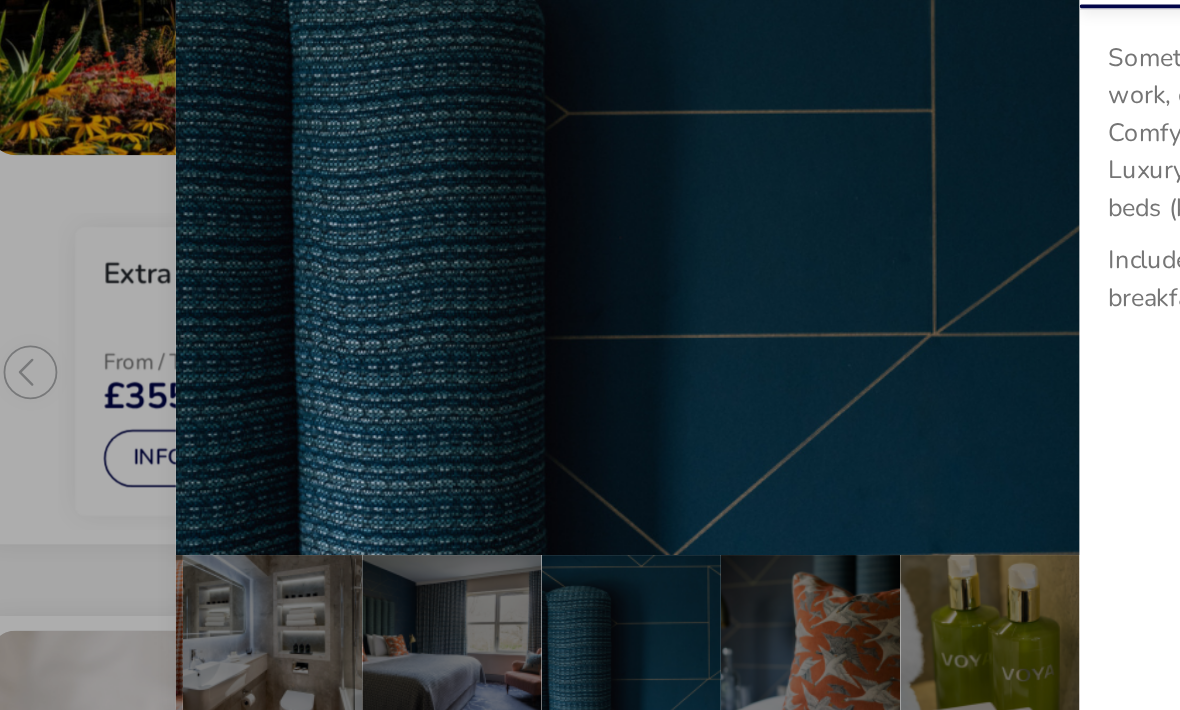 click at bounding box center [606, 305] 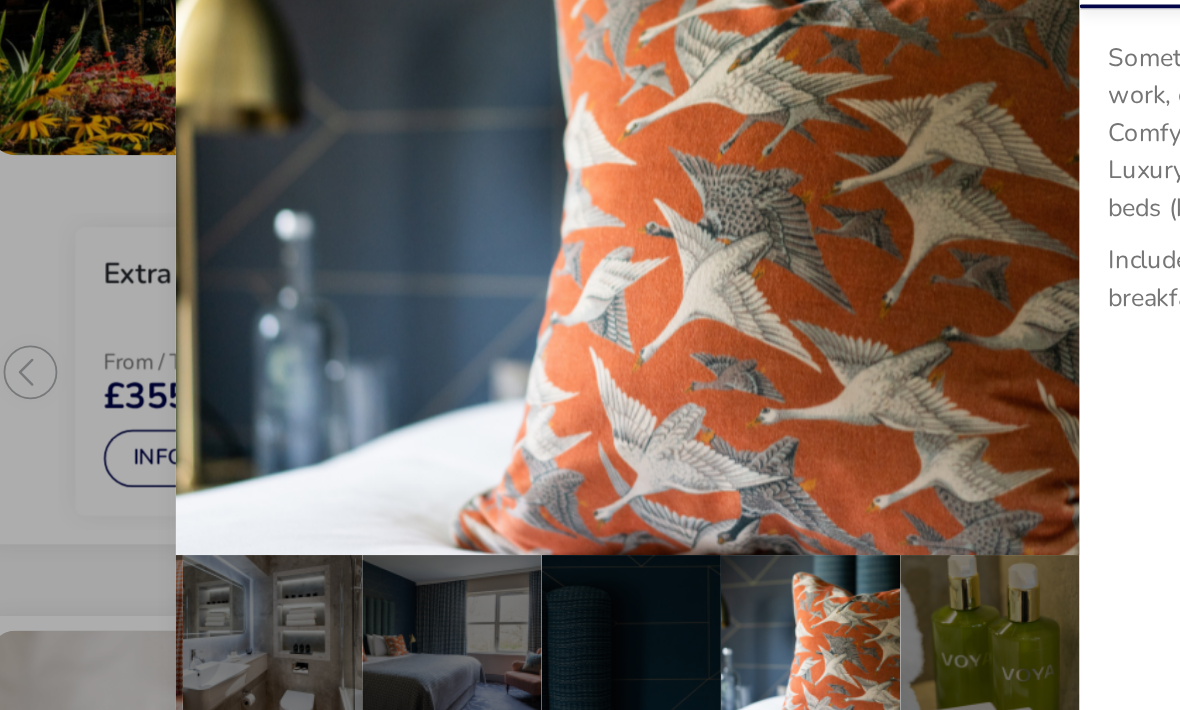 click at bounding box center [606, 305] 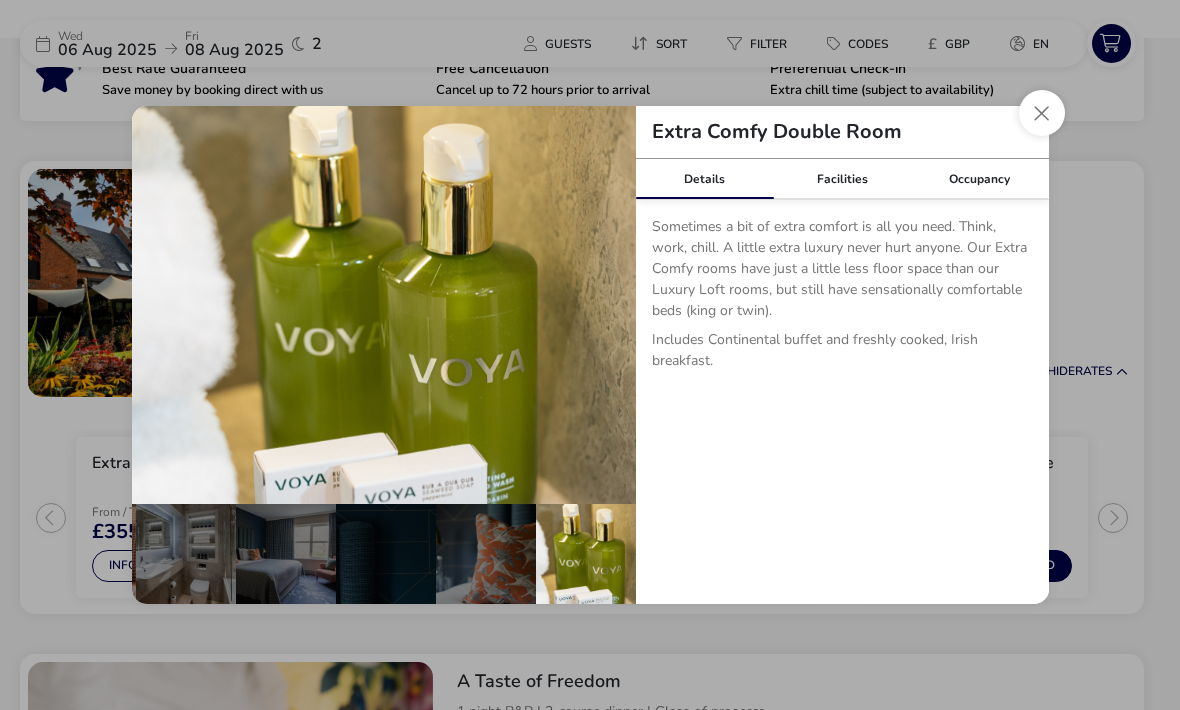 scroll, scrollTop: 707, scrollLeft: 0, axis: vertical 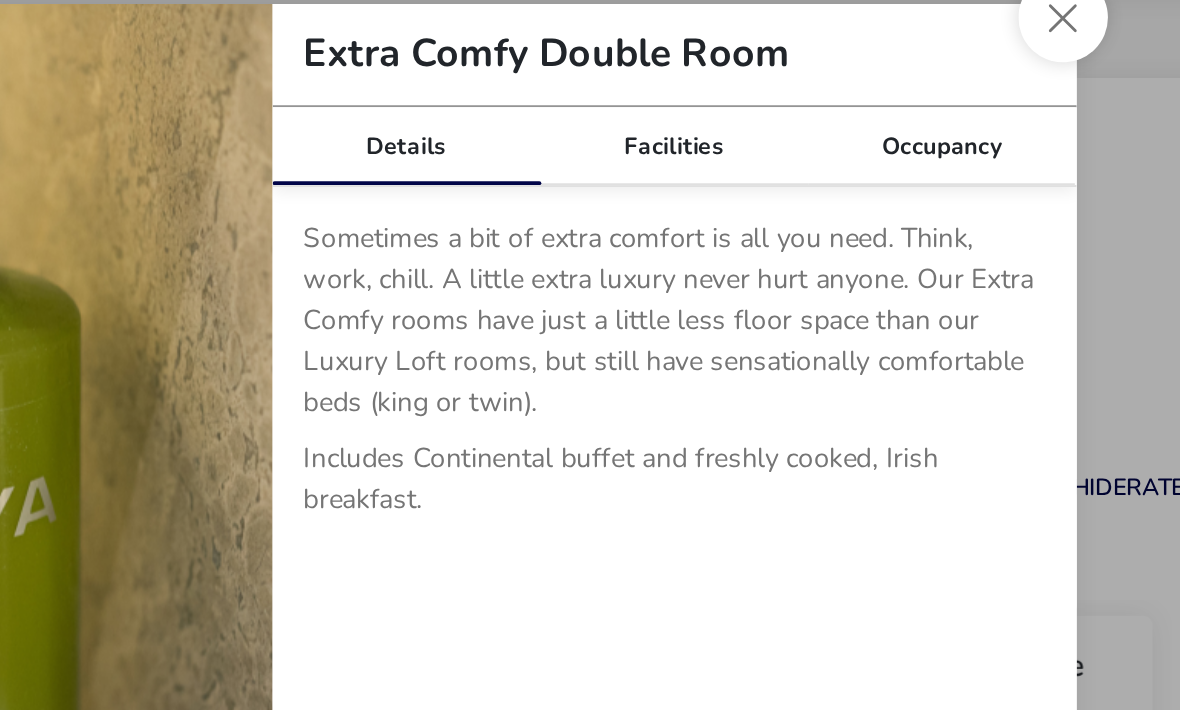 click at bounding box center [1042, 113] 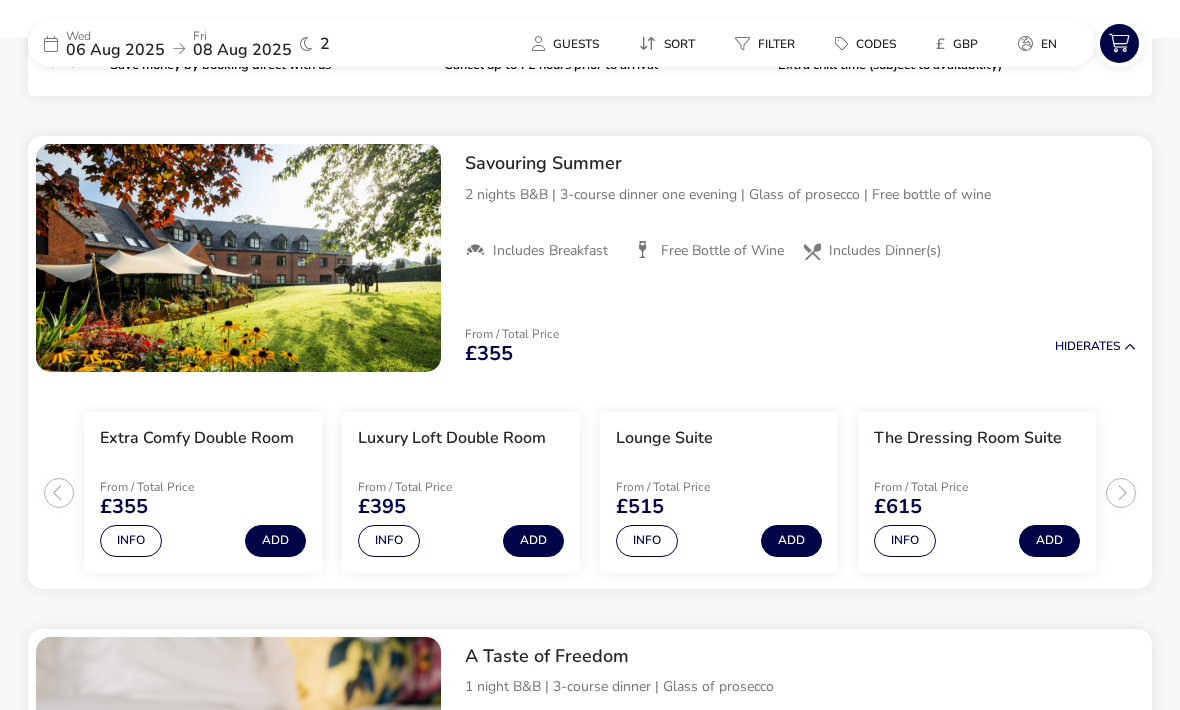 scroll, scrollTop: 713, scrollLeft: 0, axis: vertical 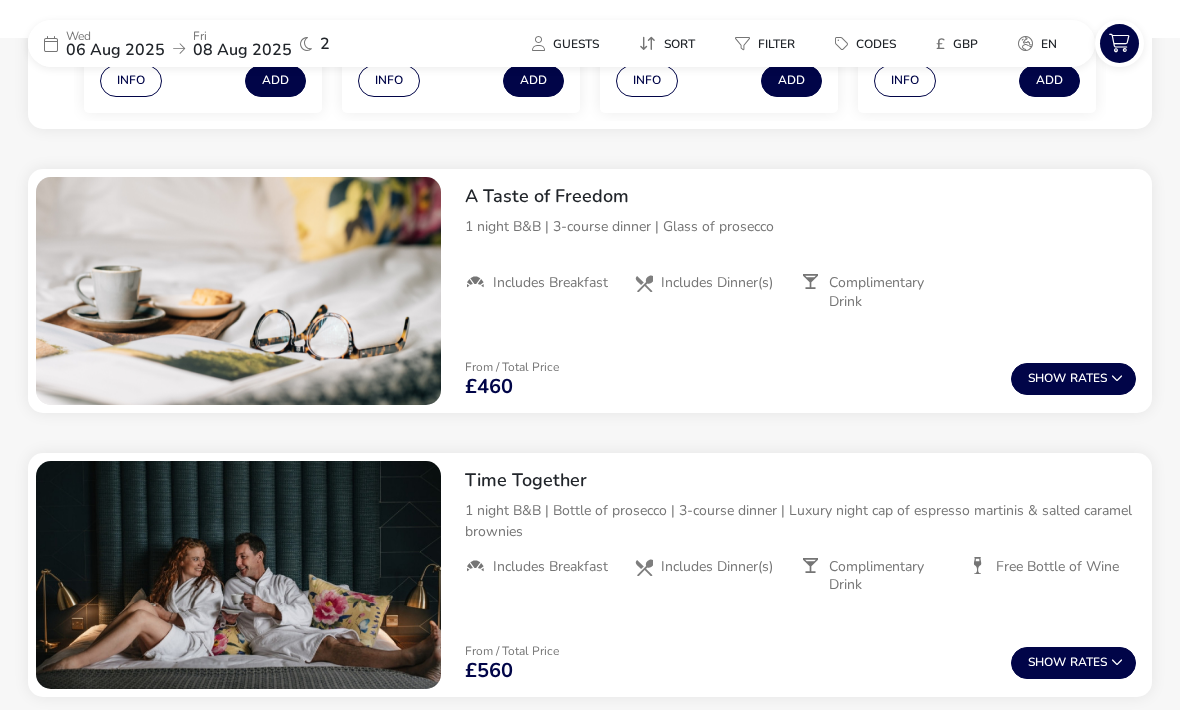 click on "Show   Rates" at bounding box center [1073, 379] 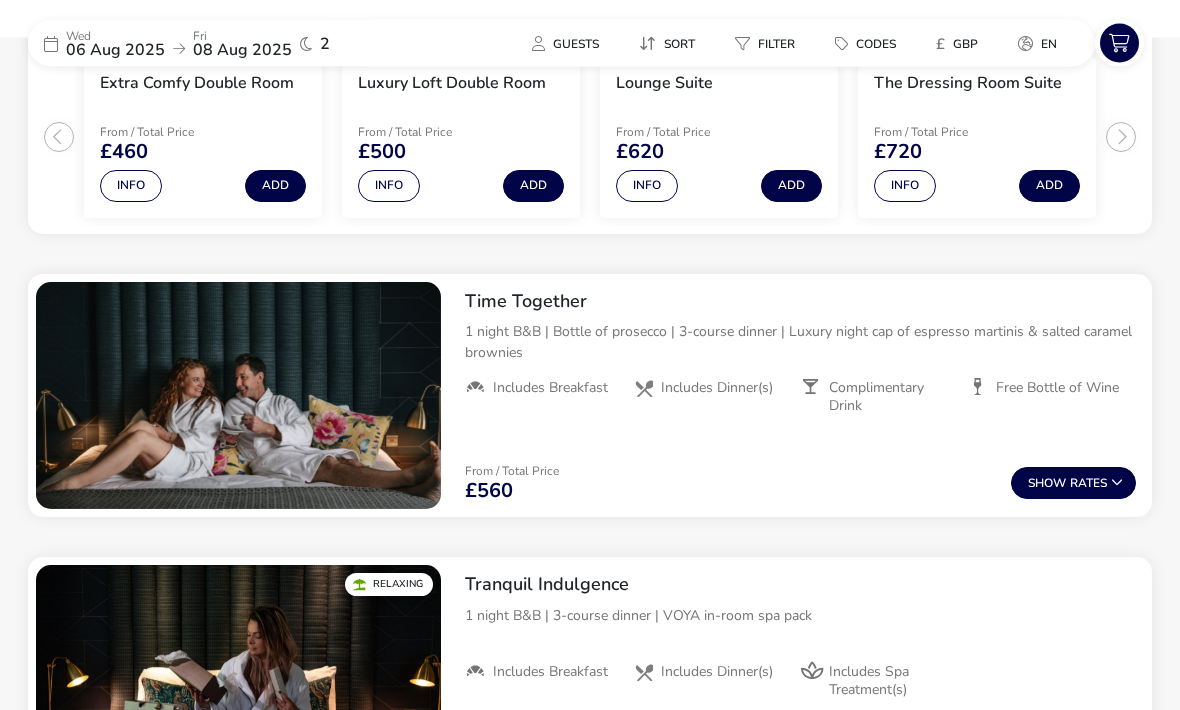 scroll, scrollTop: 1563, scrollLeft: 0, axis: vertical 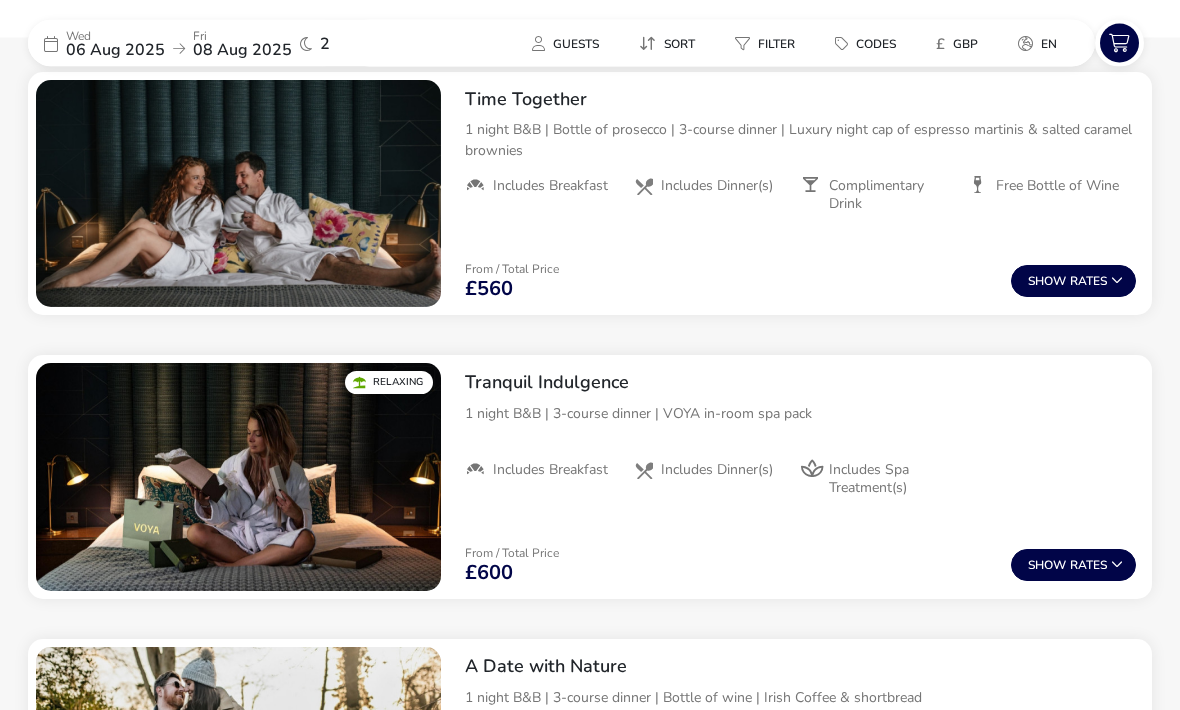 click on "Show   Rates" at bounding box center (1073, 282) 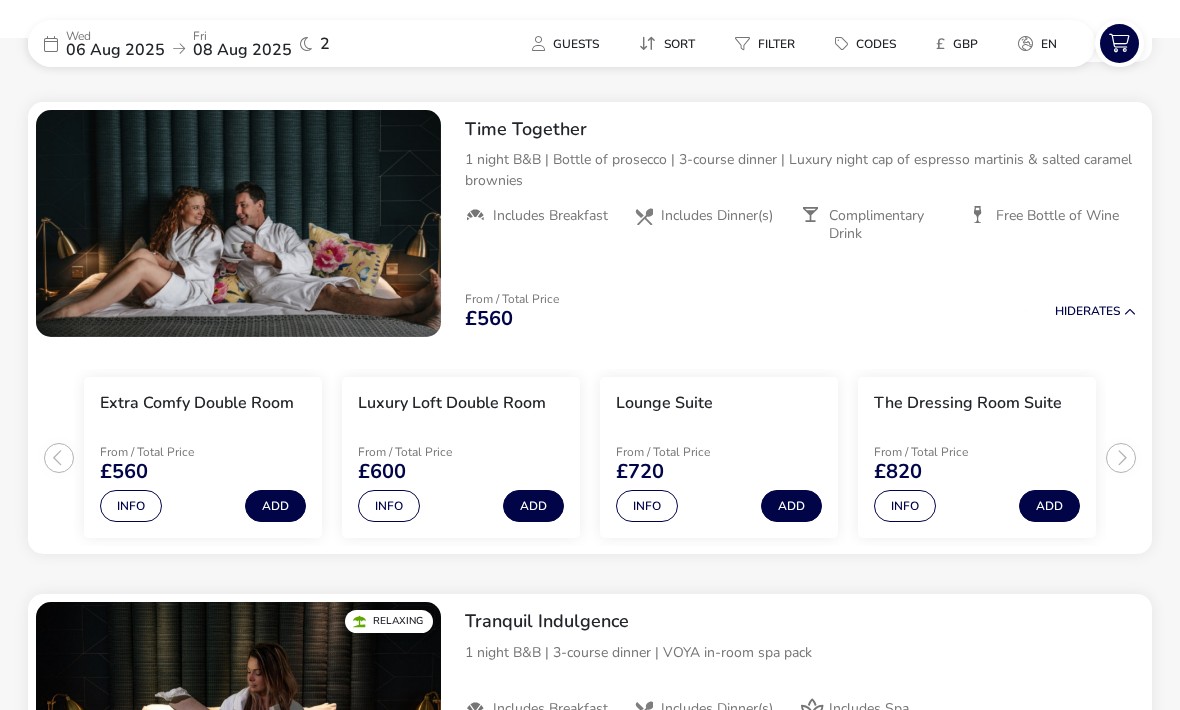 scroll, scrollTop: 1733, scrollLeft: 0, axis: vertical 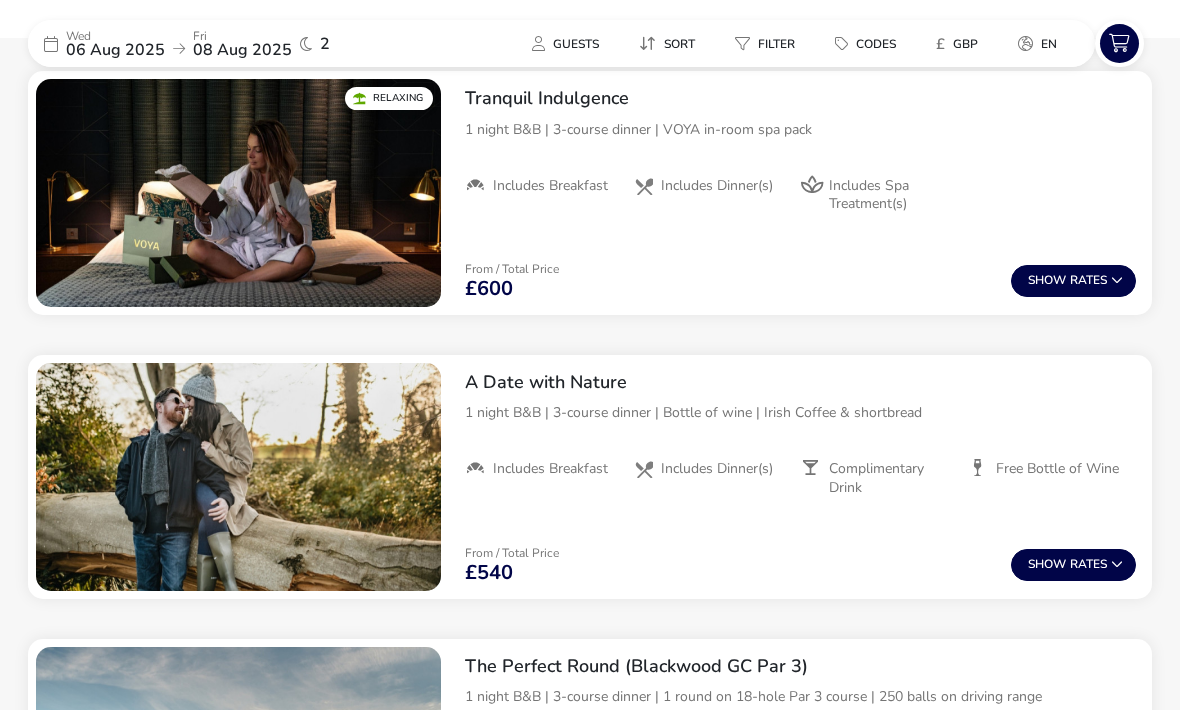 click on "Show   Rates" at bounding box center [1073, 281] 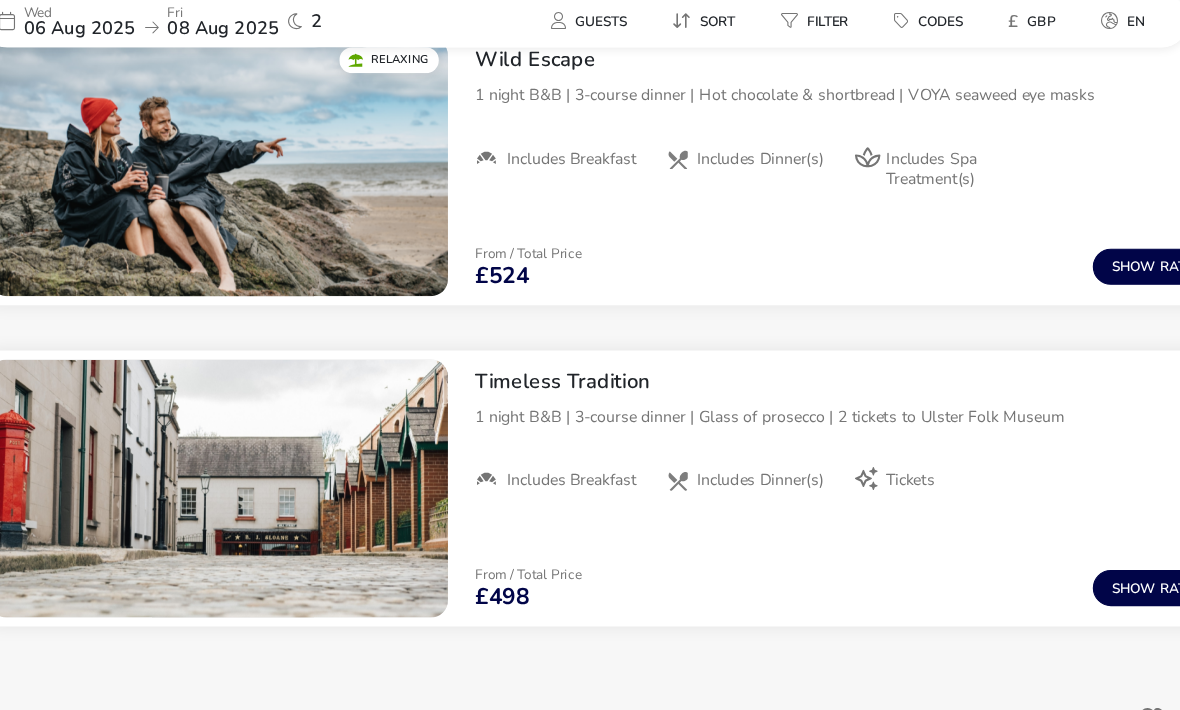 scroll, scrollTop: 3333, scrollLeft: 0, axis: vertical 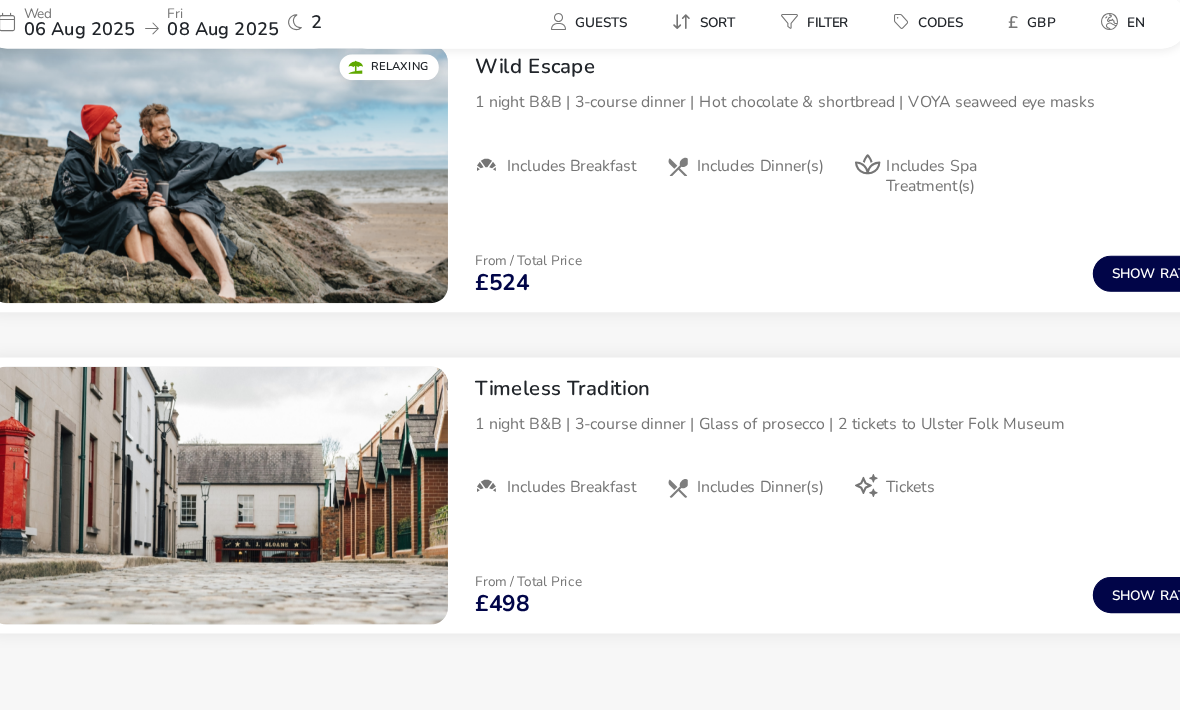 click on "Show   Rates" at bounding box center [1073, 550] 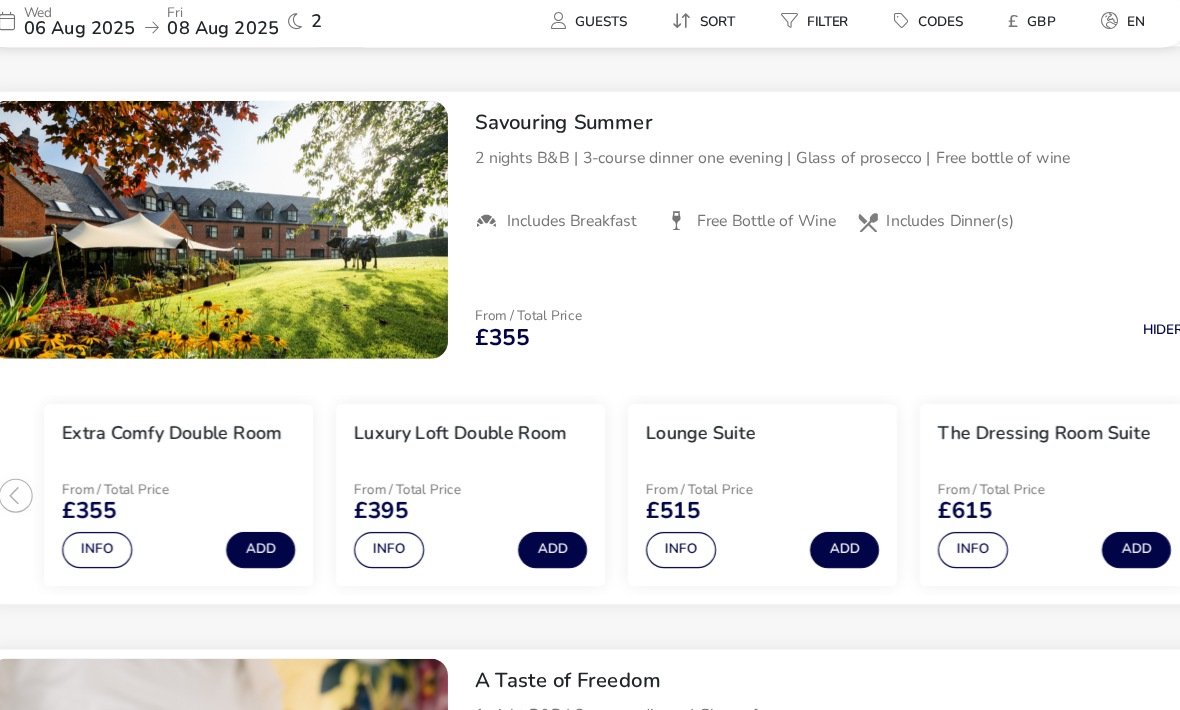 scroll, scrollTop: 746, scrollLeft: 0, axis: vertical 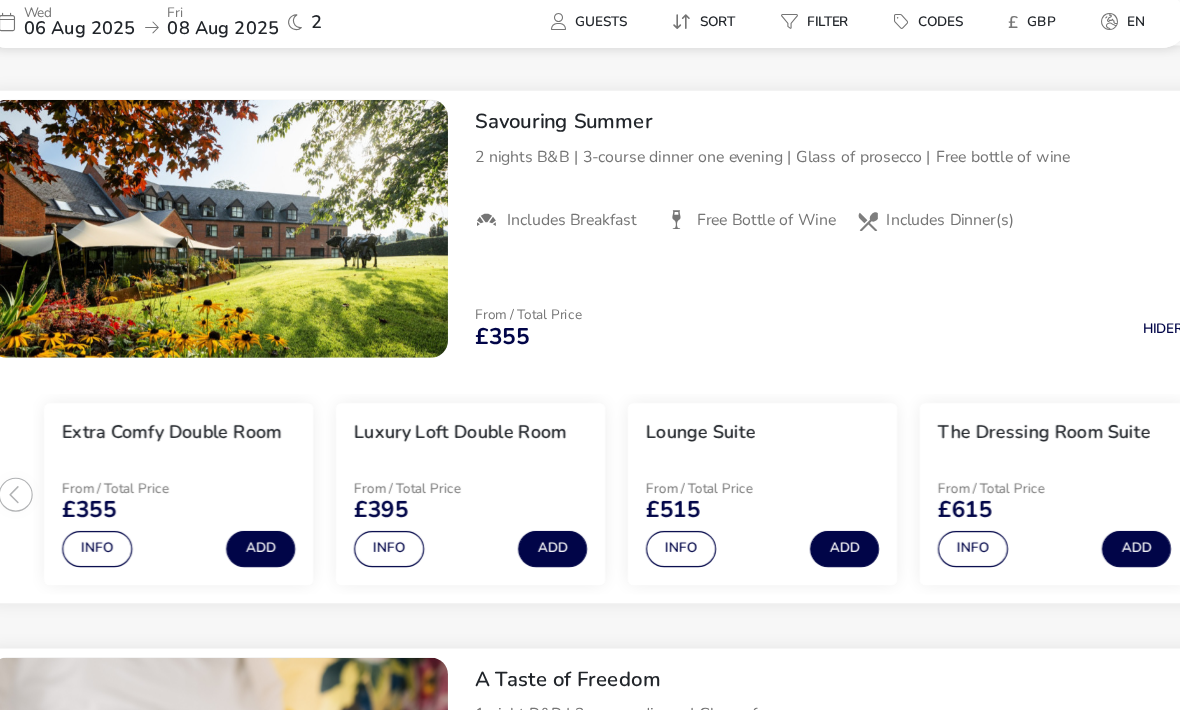 click on "Info" at bounding box center [131, 510] 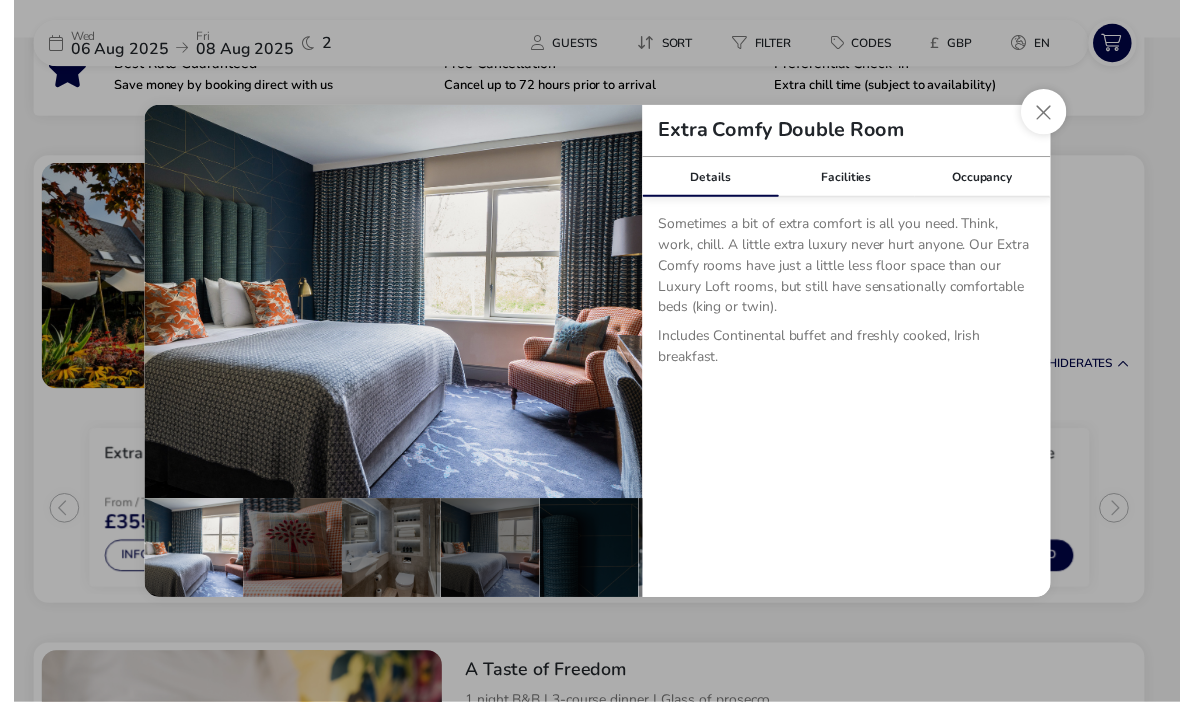scroll, scrollTop: 747, scrollLeft: 0, axis: vertical 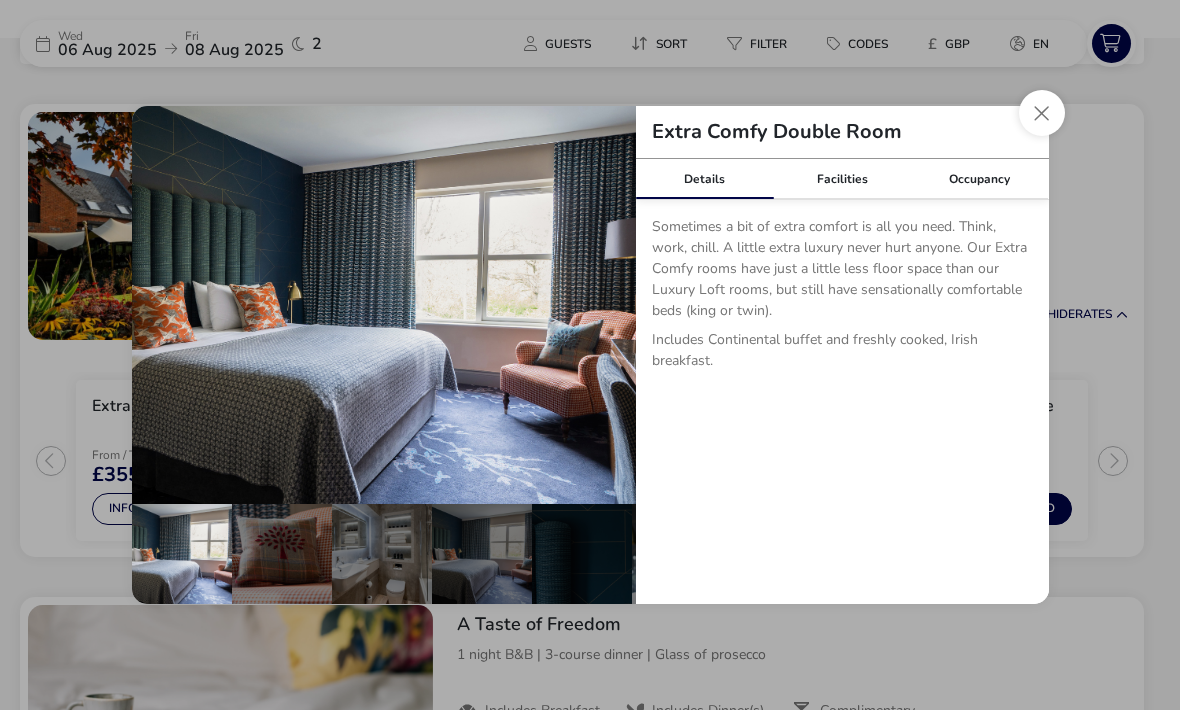 click at bounding box center [1042, 113] 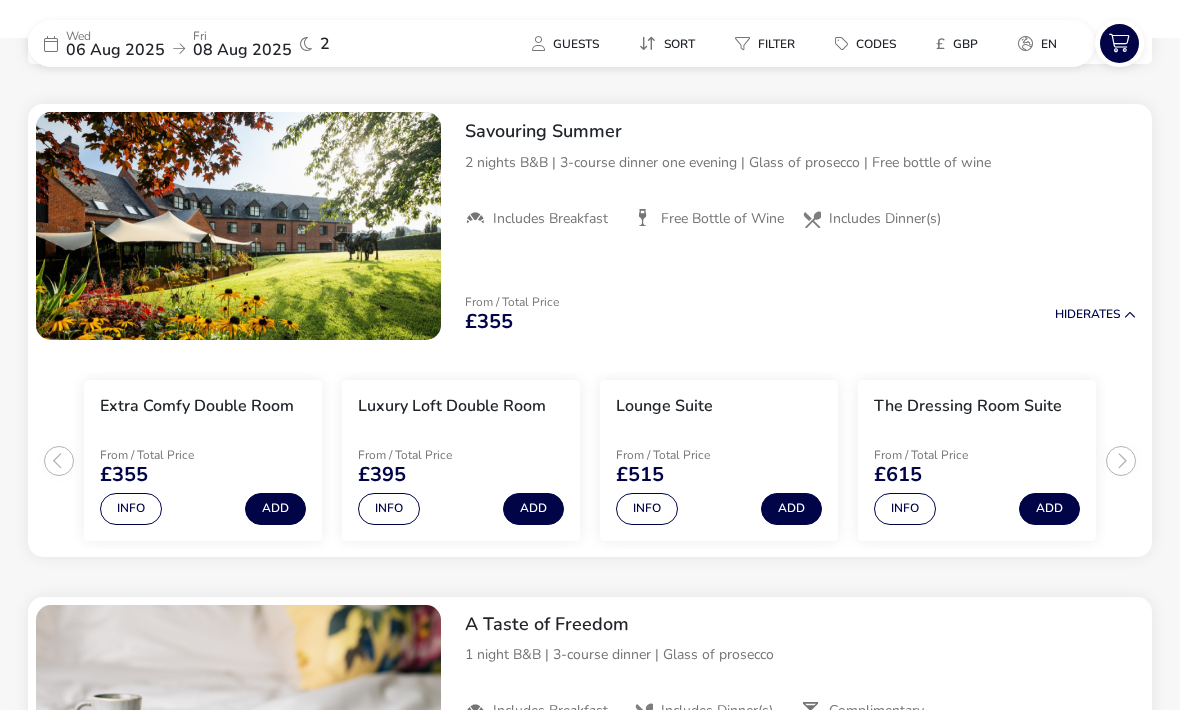 click on "Info" at bounding box center (389, 509) 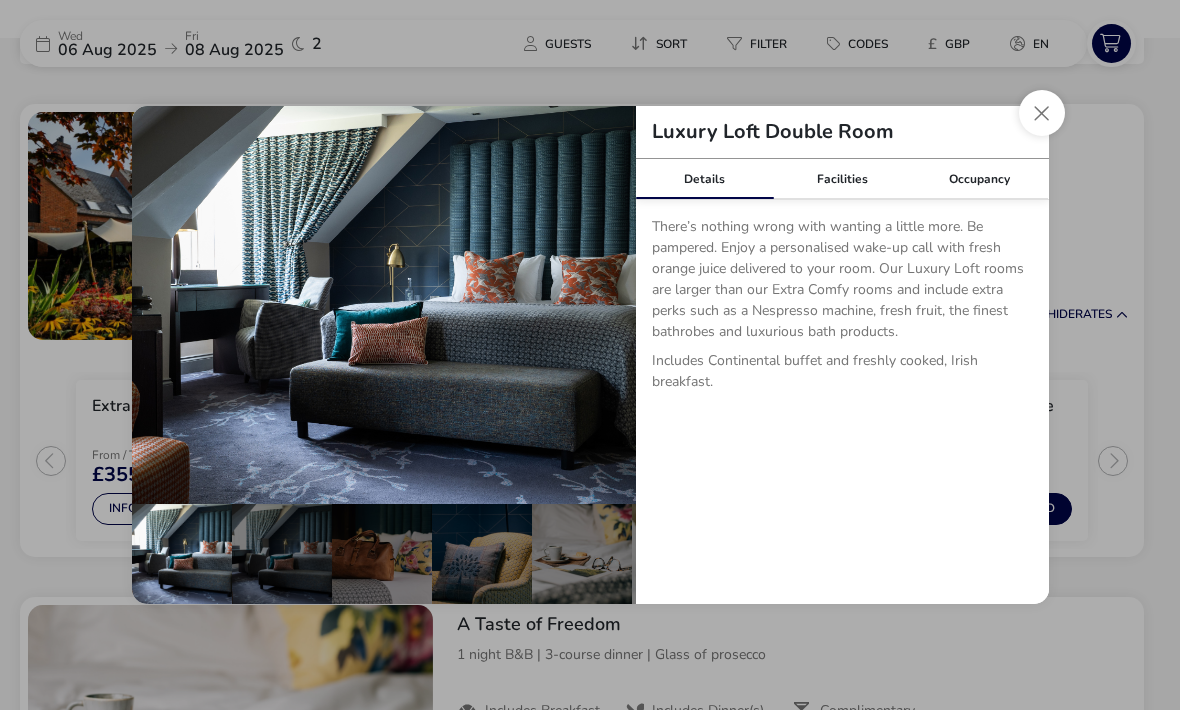 scroll, scrollTop: 770, scrollLeft: 0, axis: vertical 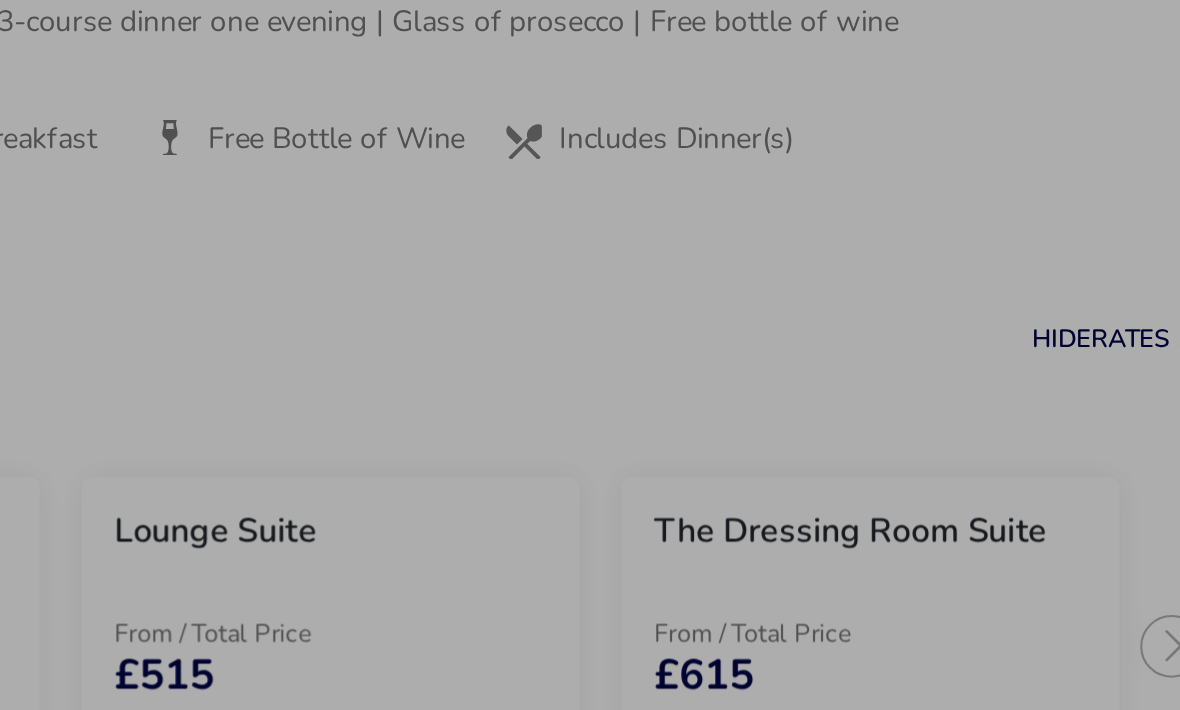 click on "Luxury Loft Double Room   Details   Facilities   Occupancy  There’s nothing wrong with wanting a little more. Be pampered. Enjoy a personalised wake-up call with fresh orange juice delivered to your room. Our Luxury Loft rooms are larger than our Extra Comfy rooms and include extra perks such as a Nespresso machine, fresh fruit, the finest bathrobes and luxurious bath products.
Includes Continental buffet and freshly cooked, Irish breakfast. Toiletries Bathrobe & Slippers Nespresso Machine Smart TV Shower Free Wifi Iron Bath En-suite Hair Dryer Free Local Calls Desk Safety Deposit Box Heating Room Service Tea/Coffee Welcome Water     Min. Max.  Total   1   2   Adult   1   2" at bounding box center (590, 355) 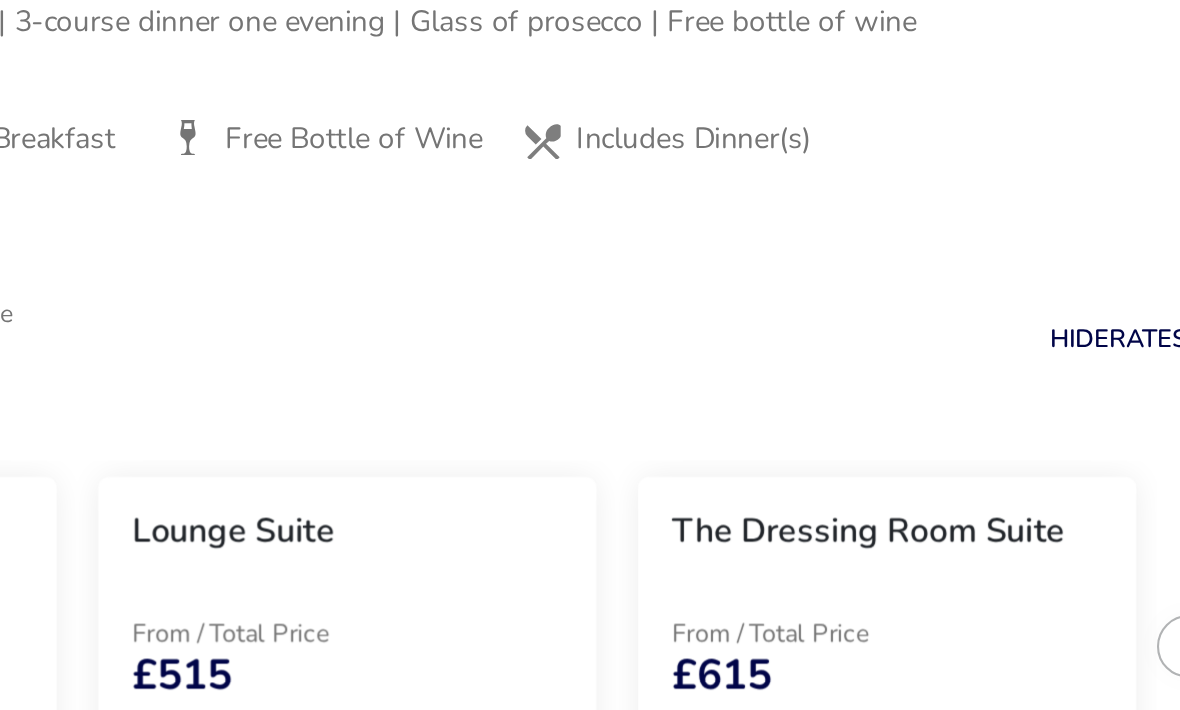click on "Info" at bounding box center [647, 486] 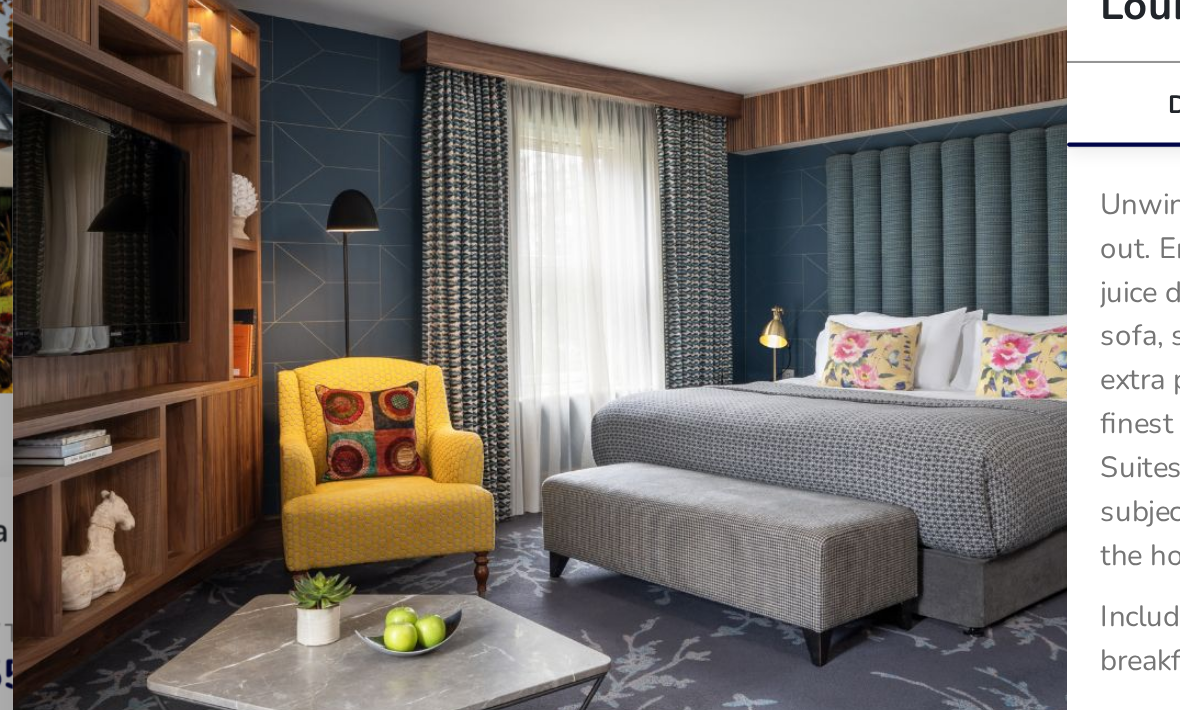 click at bounding box center (606, 305) 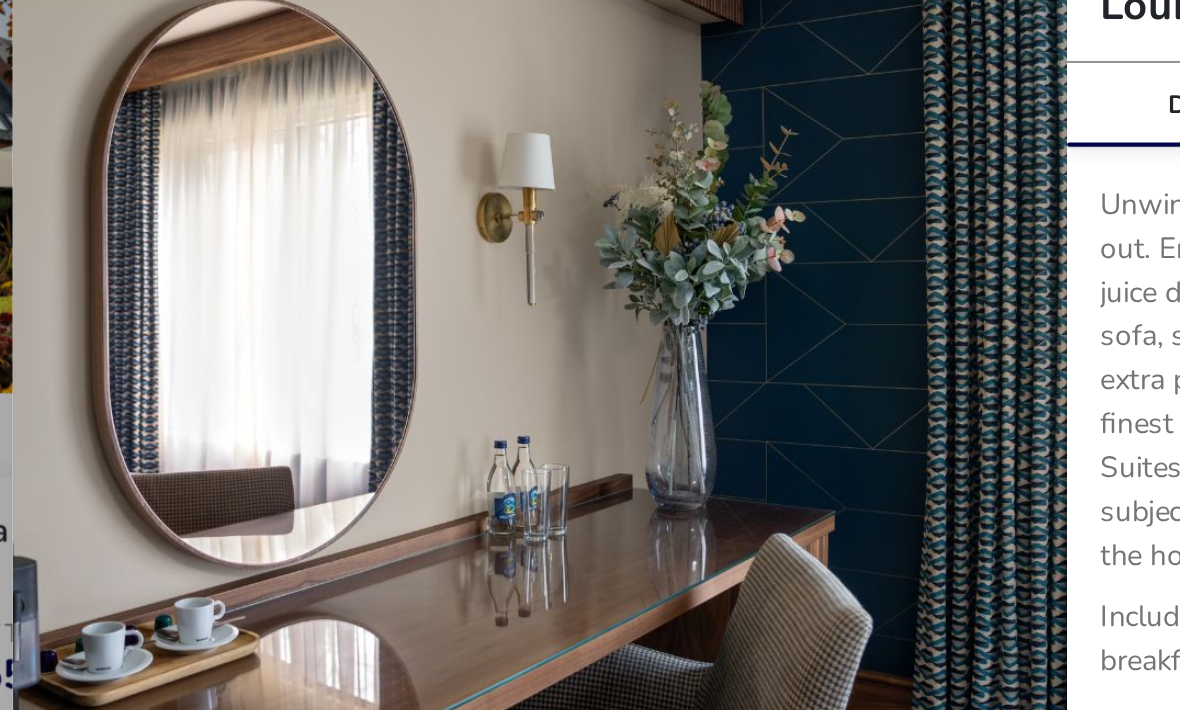 click at bounding box center (606, 305) 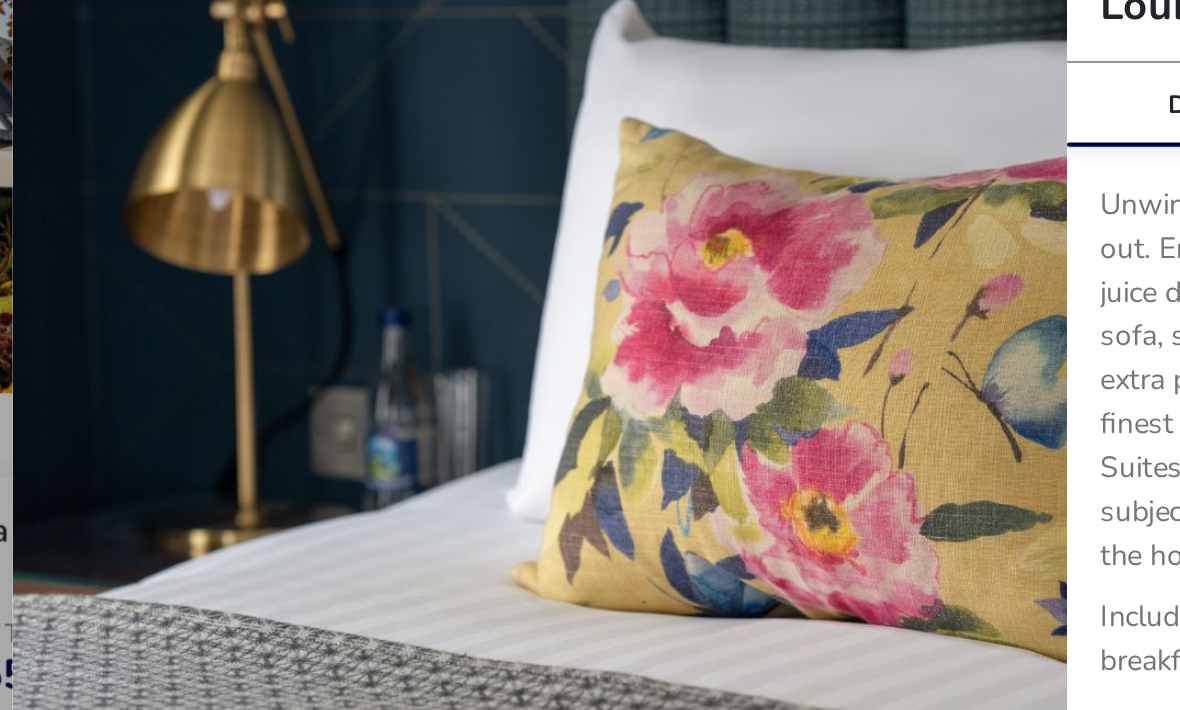 click at bounding box center (606, 305) 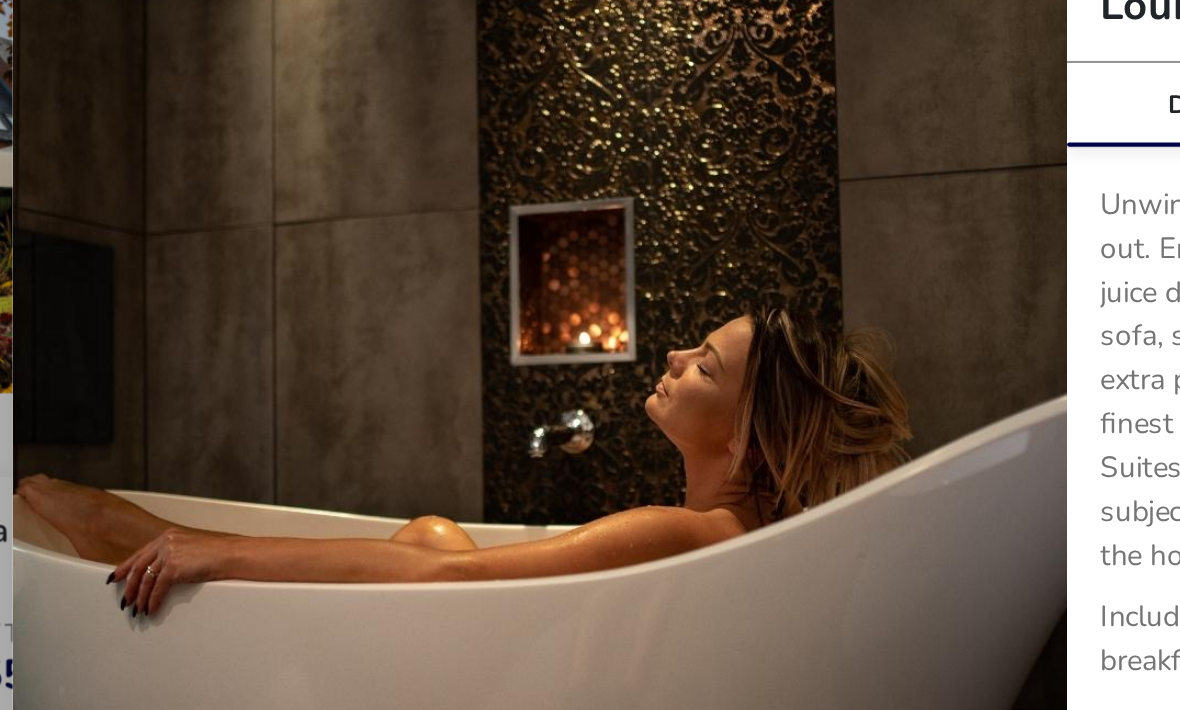 click at bounding box center (606, 305) 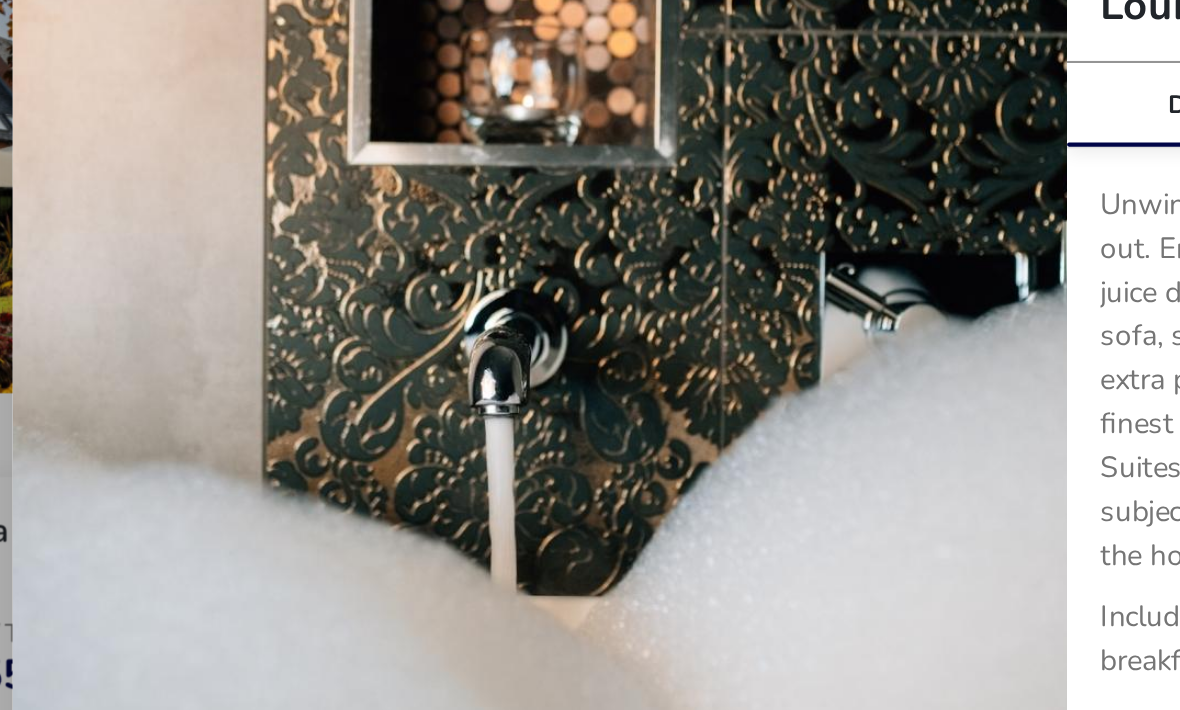 click at bounding box center [606, 305] 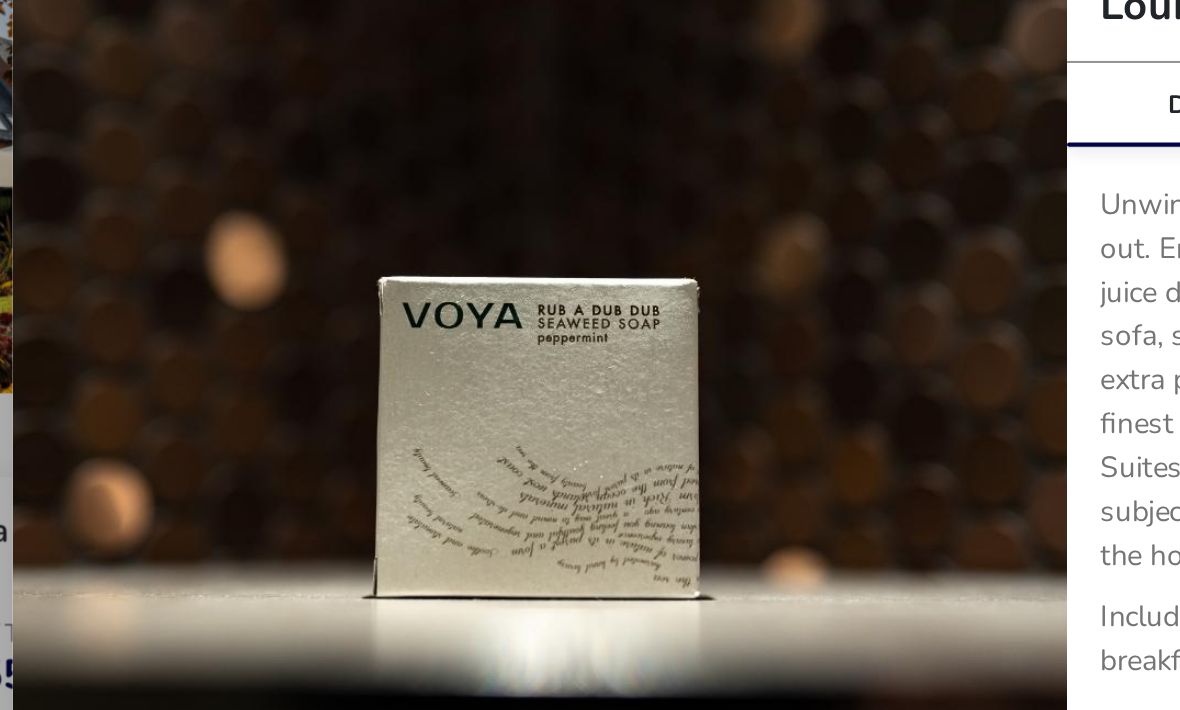 click at bounding box center (606, 305) 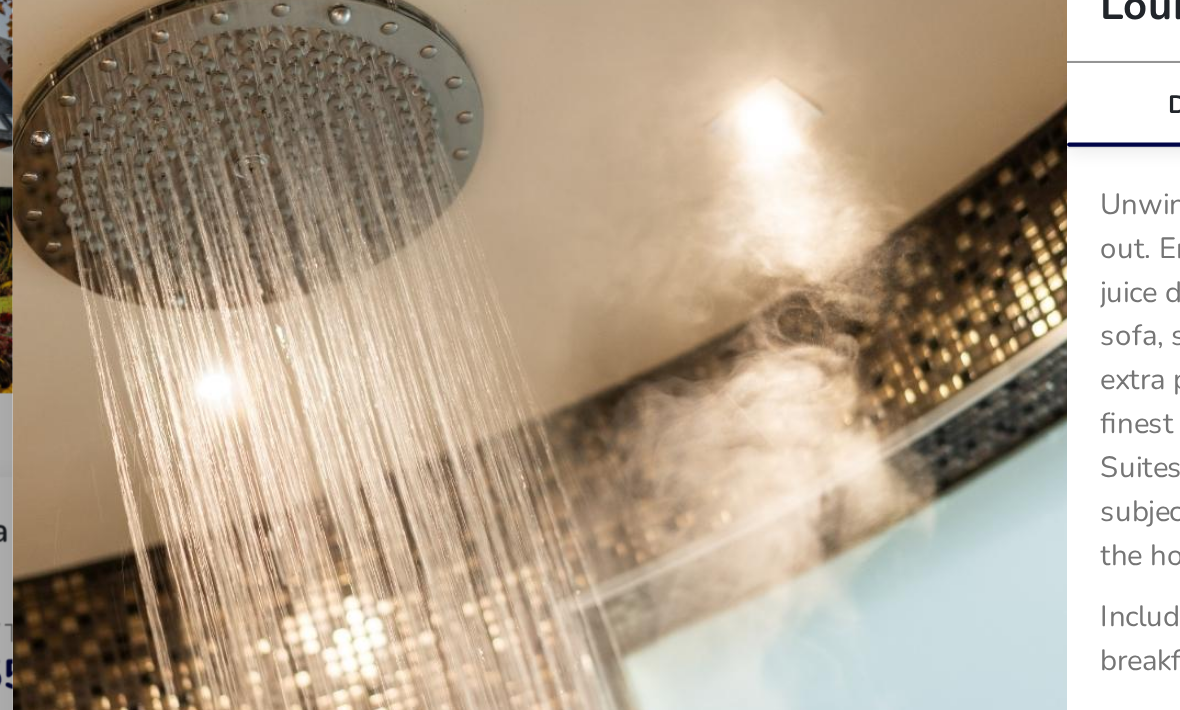click at bounding box center (606, 305) 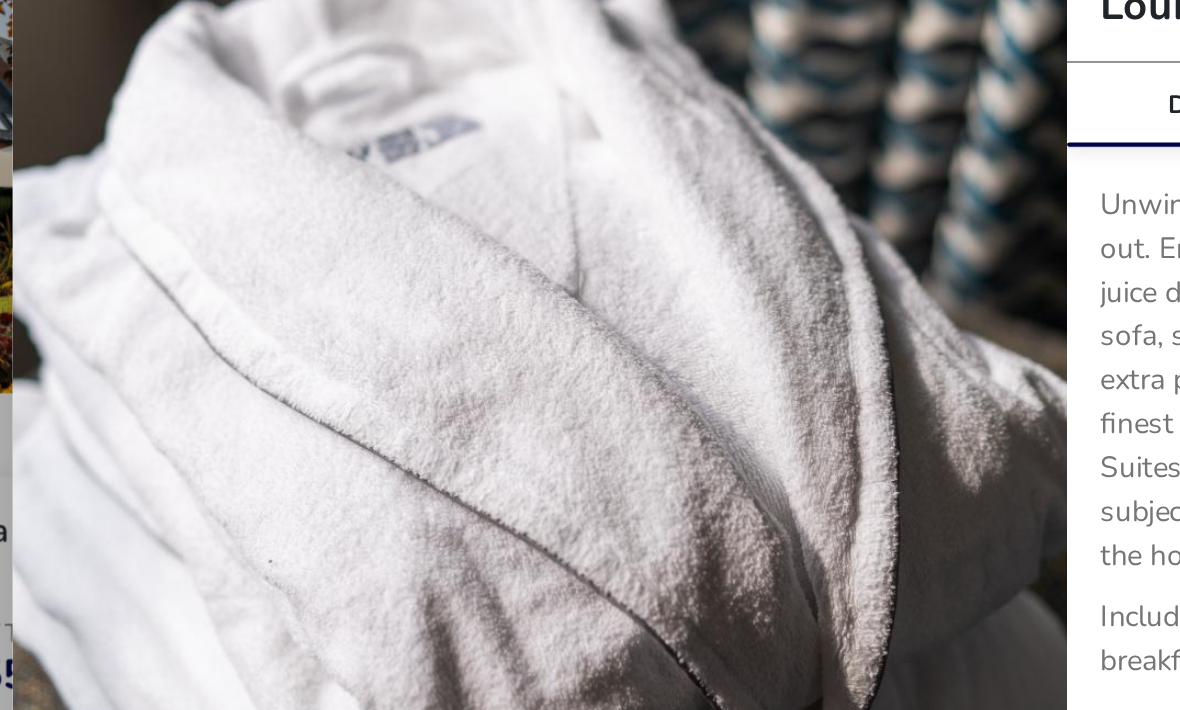 click at bounding box center (606, 305) 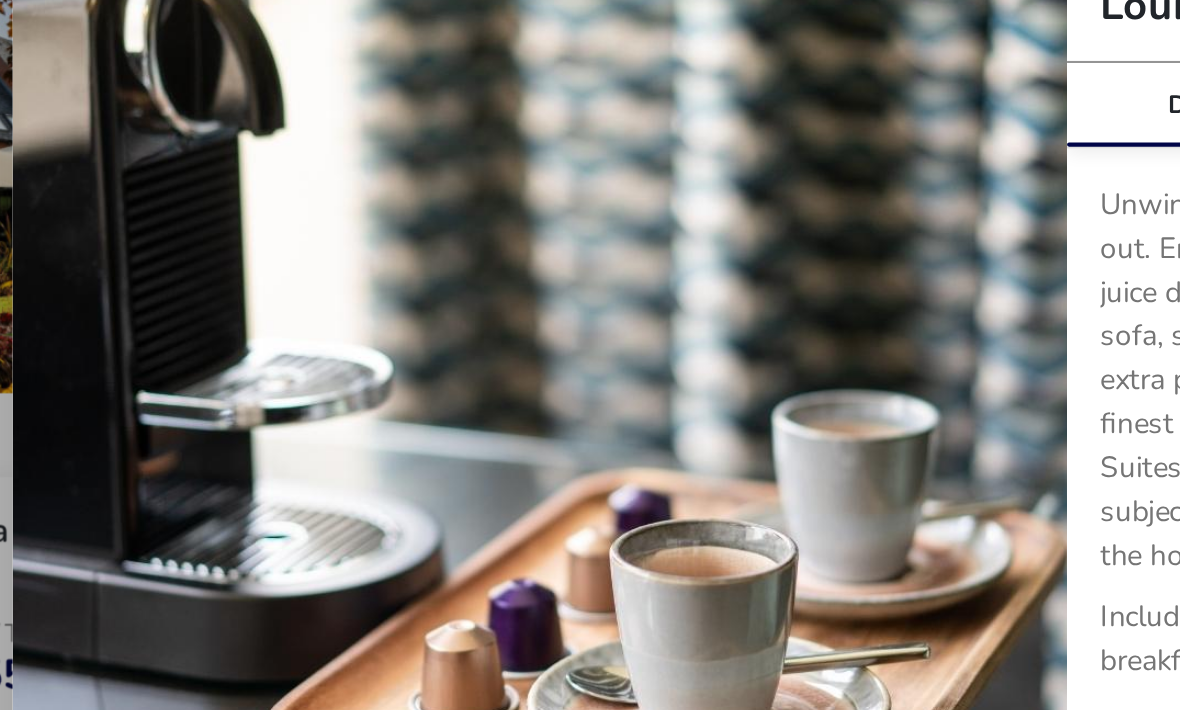 click at bounding box center (606, 305) 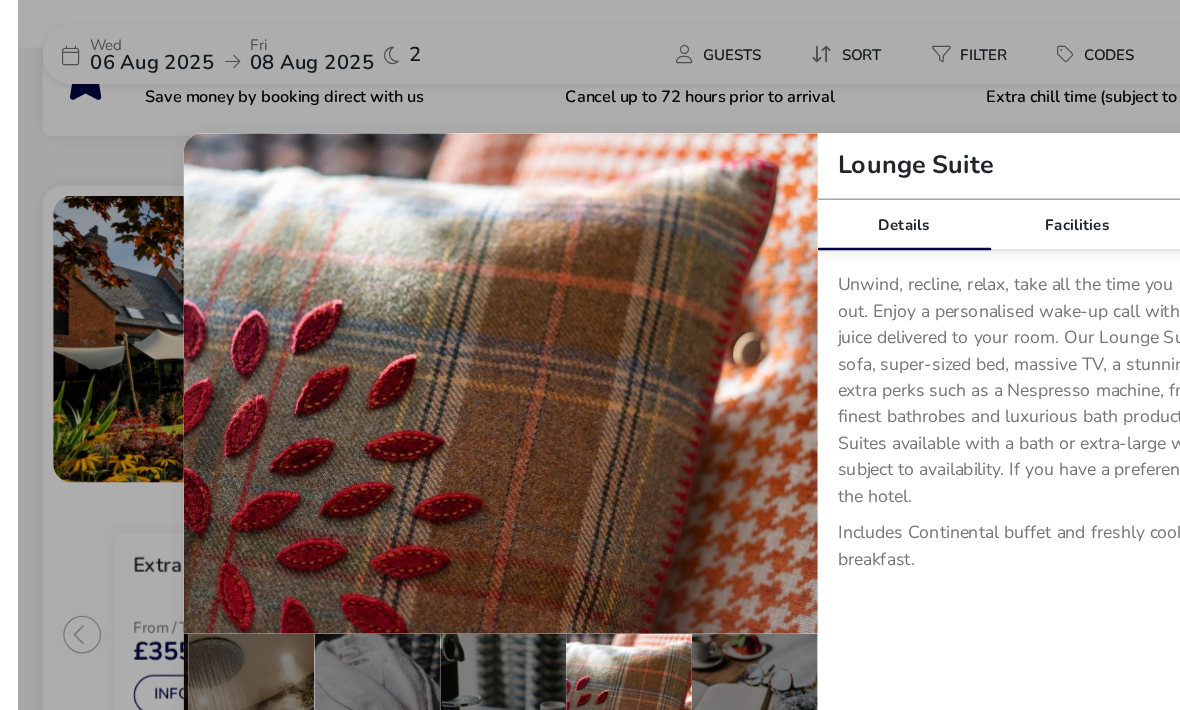 scroll, scrollTop: 690, scrollLeft: 0, axis: vertical 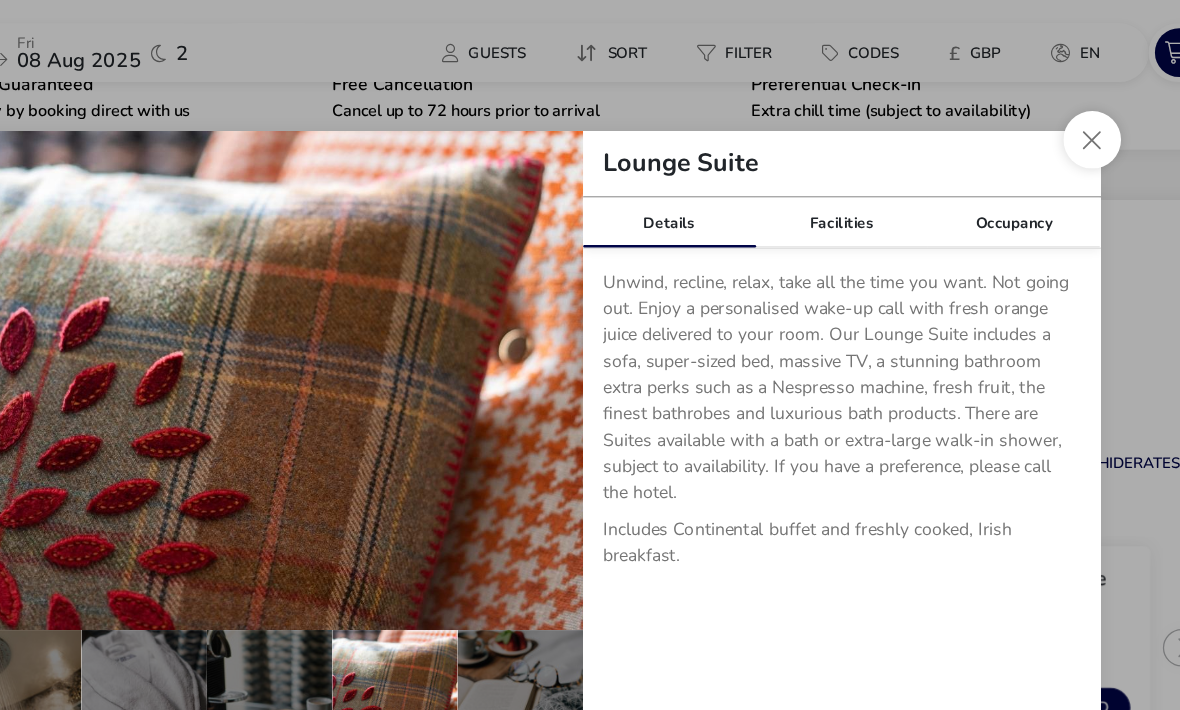 click at bounding box center (1042, 113) 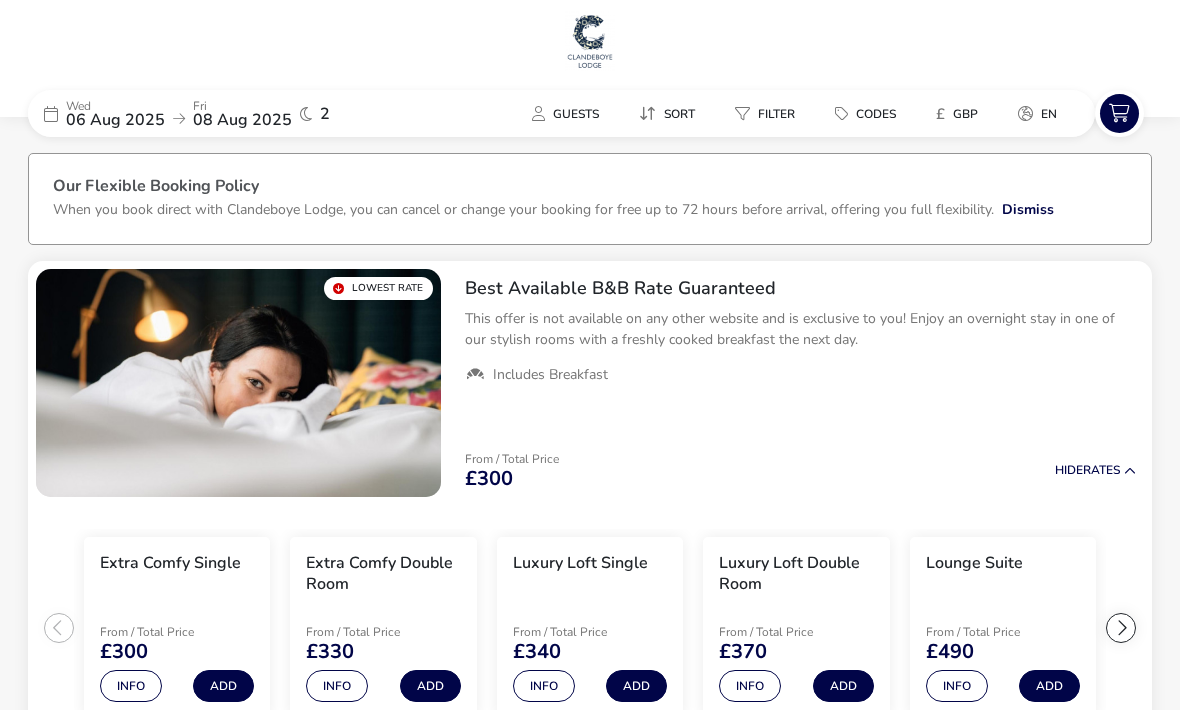 scroll, scrollTop: 0, scrollLeft: 0, axis: both 